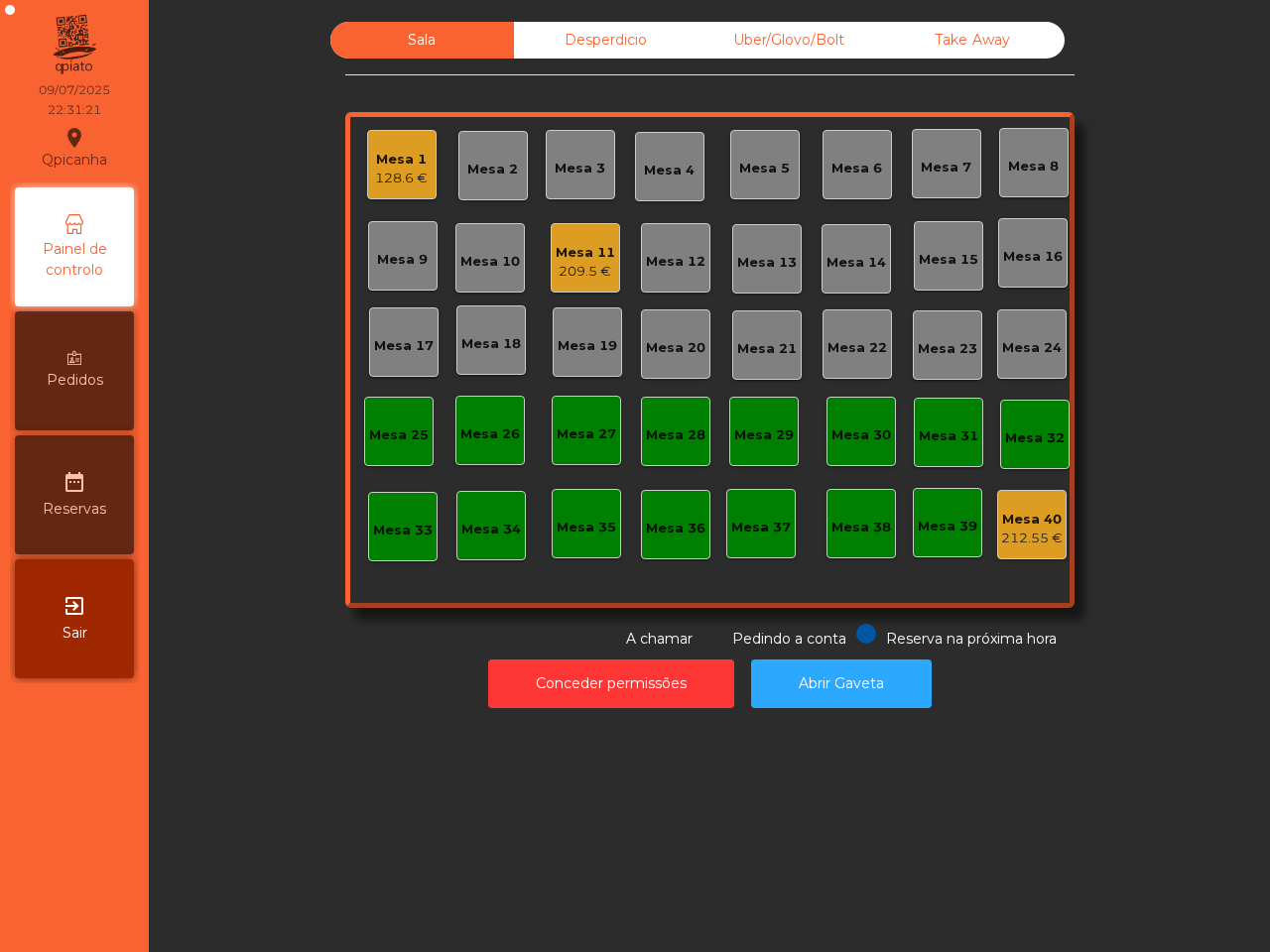 scroll, scrollTop: 0, scrollLeft: 0, axis: both 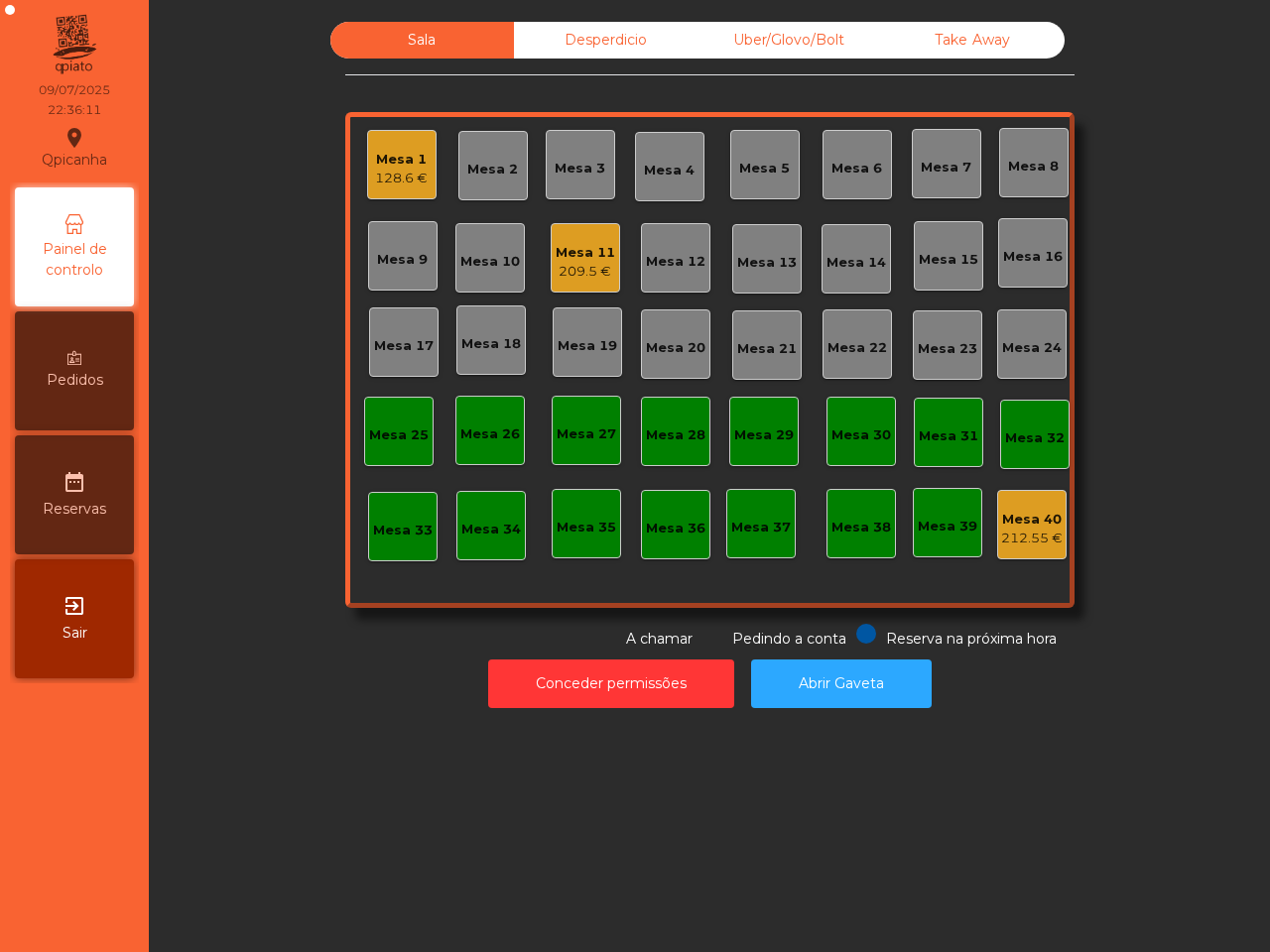 click on "Mesa 1" at bounding box center [401, 160] 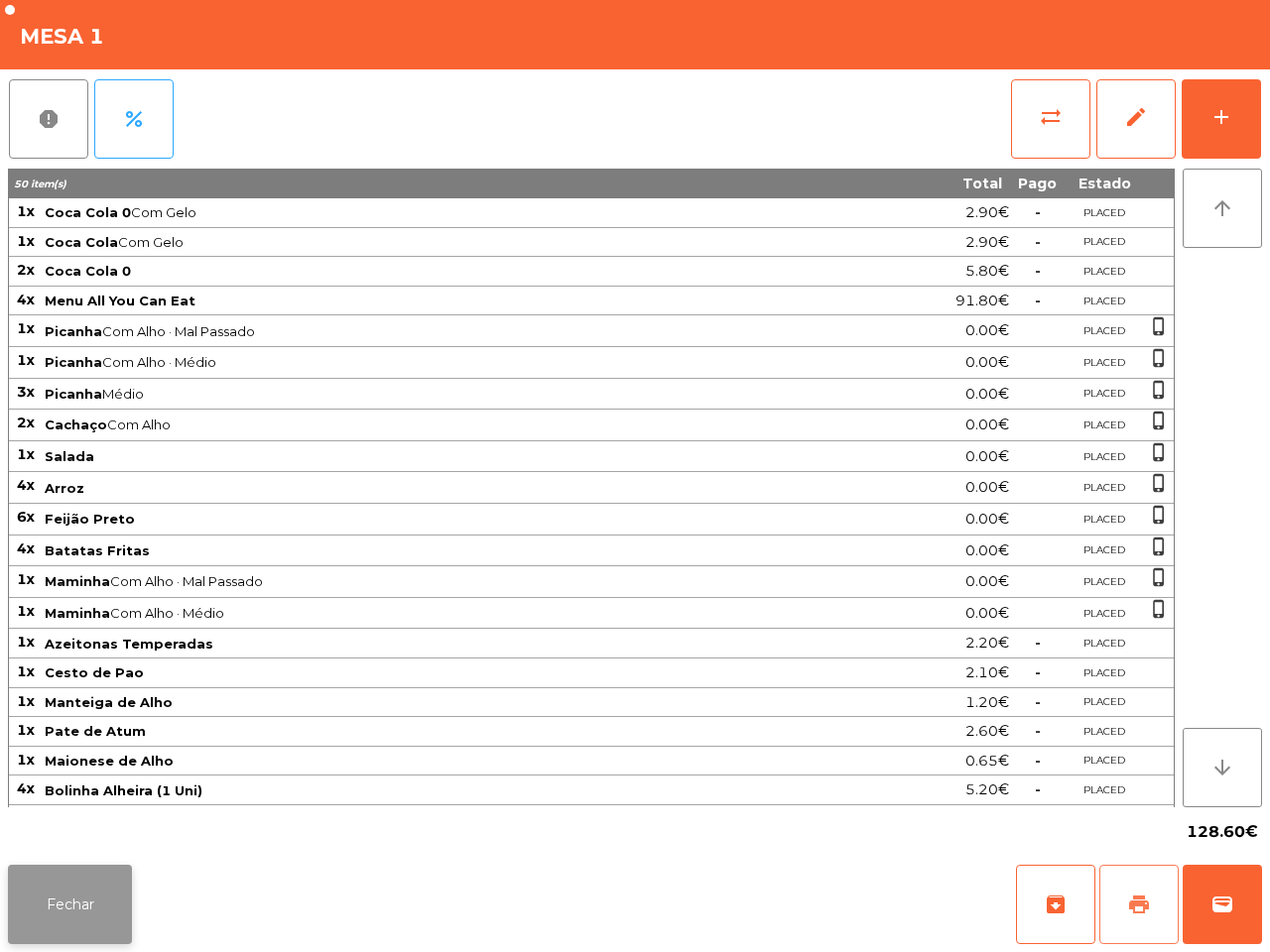 click on "print" at bounding box center (1056, 904) 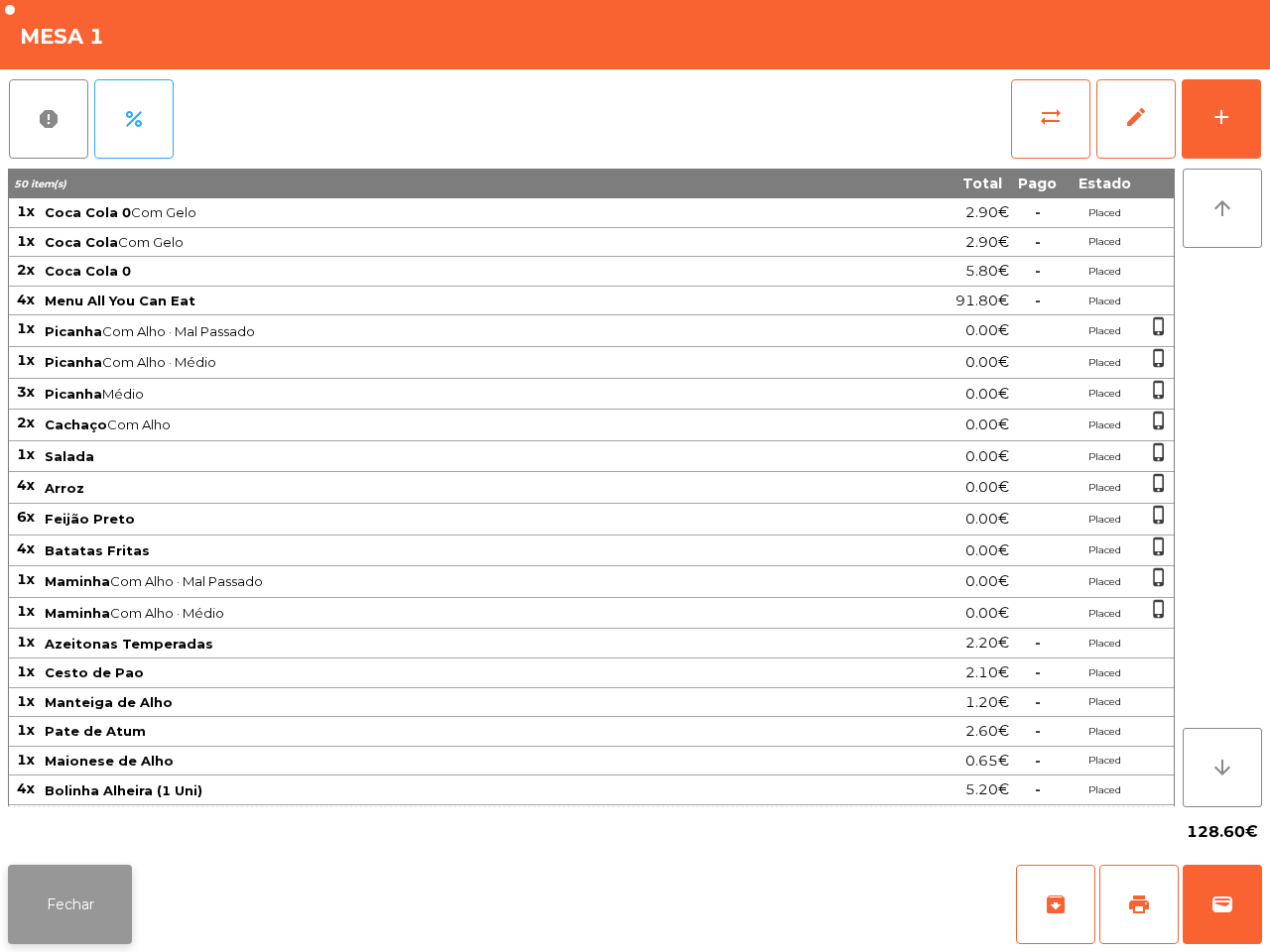 click on "Fechar" at bounding box center [69, 904] 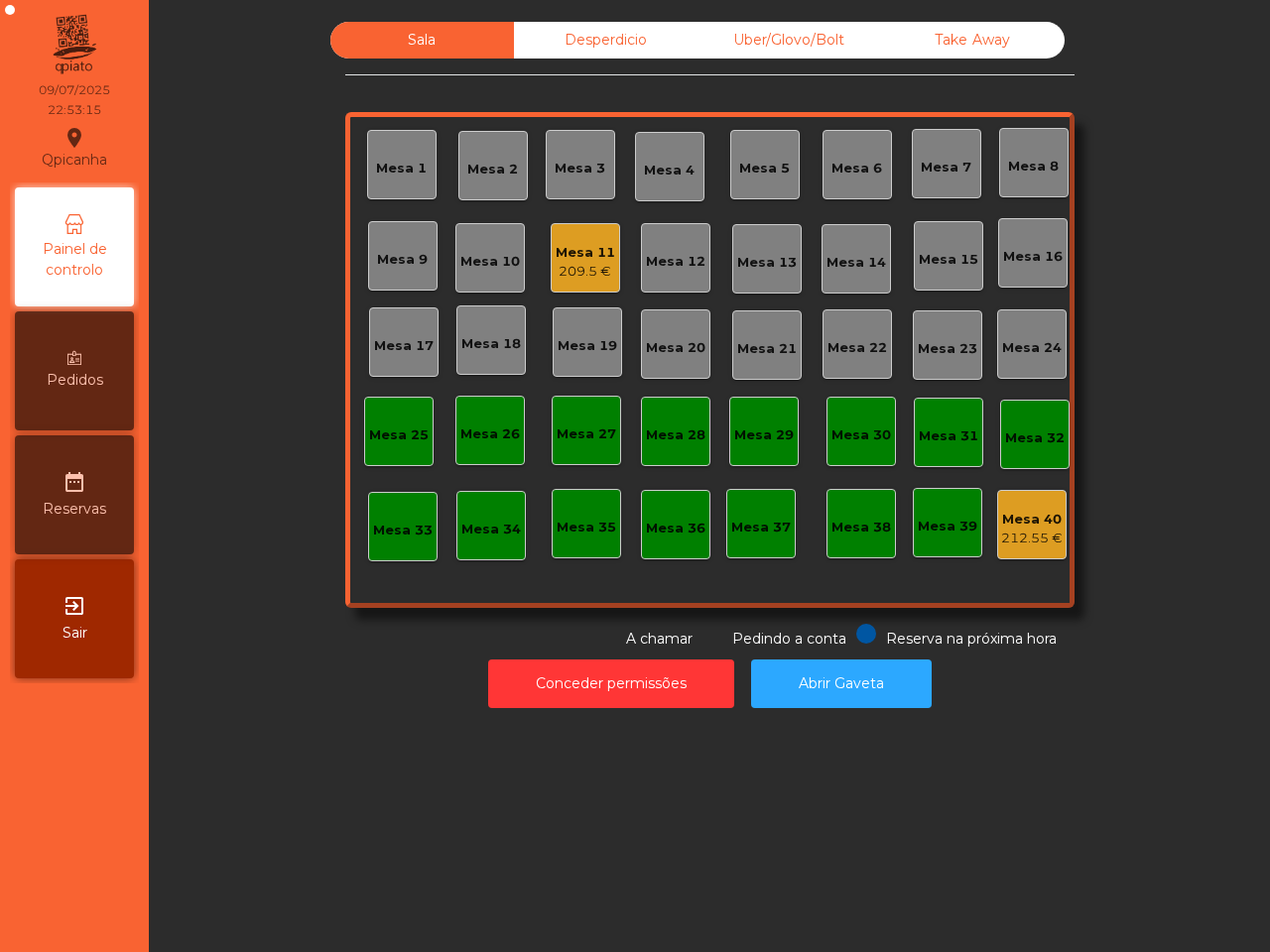 click on "Mesa 11" at bounding box center [585, 253] 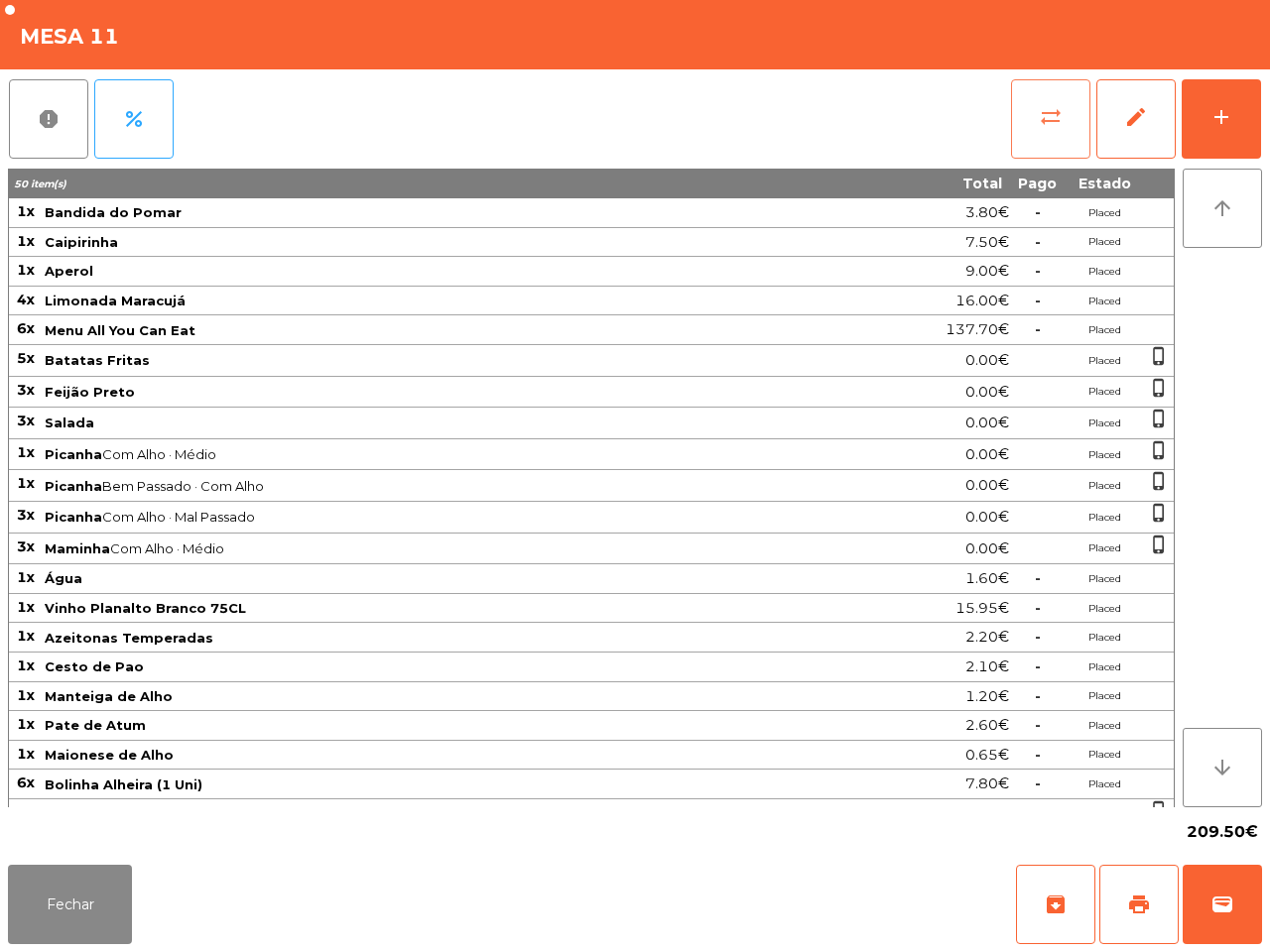 click on "sync_alt" at bounding box center (1051, 119) 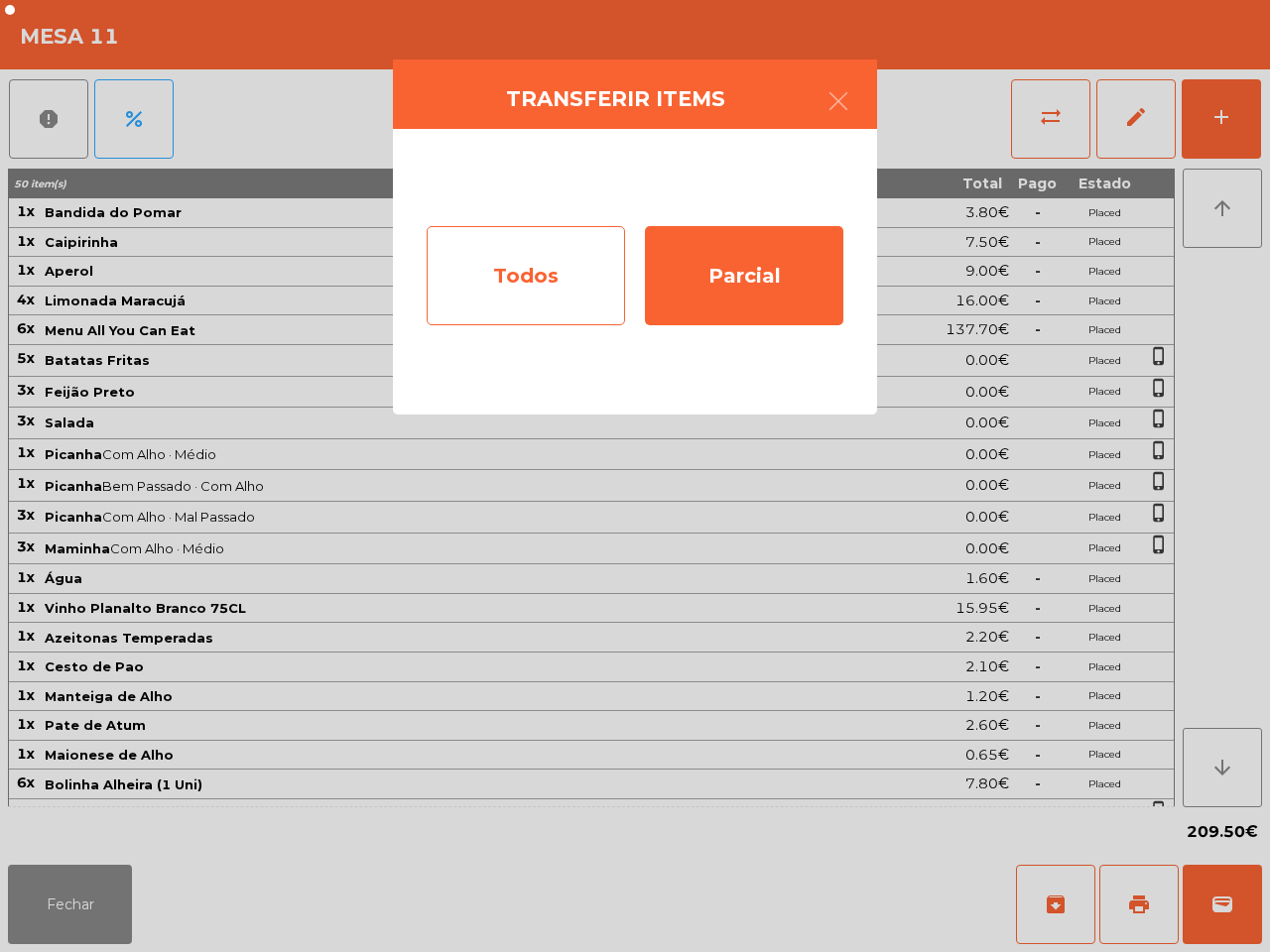 click on "Todos" at bounding box center (526, 276) 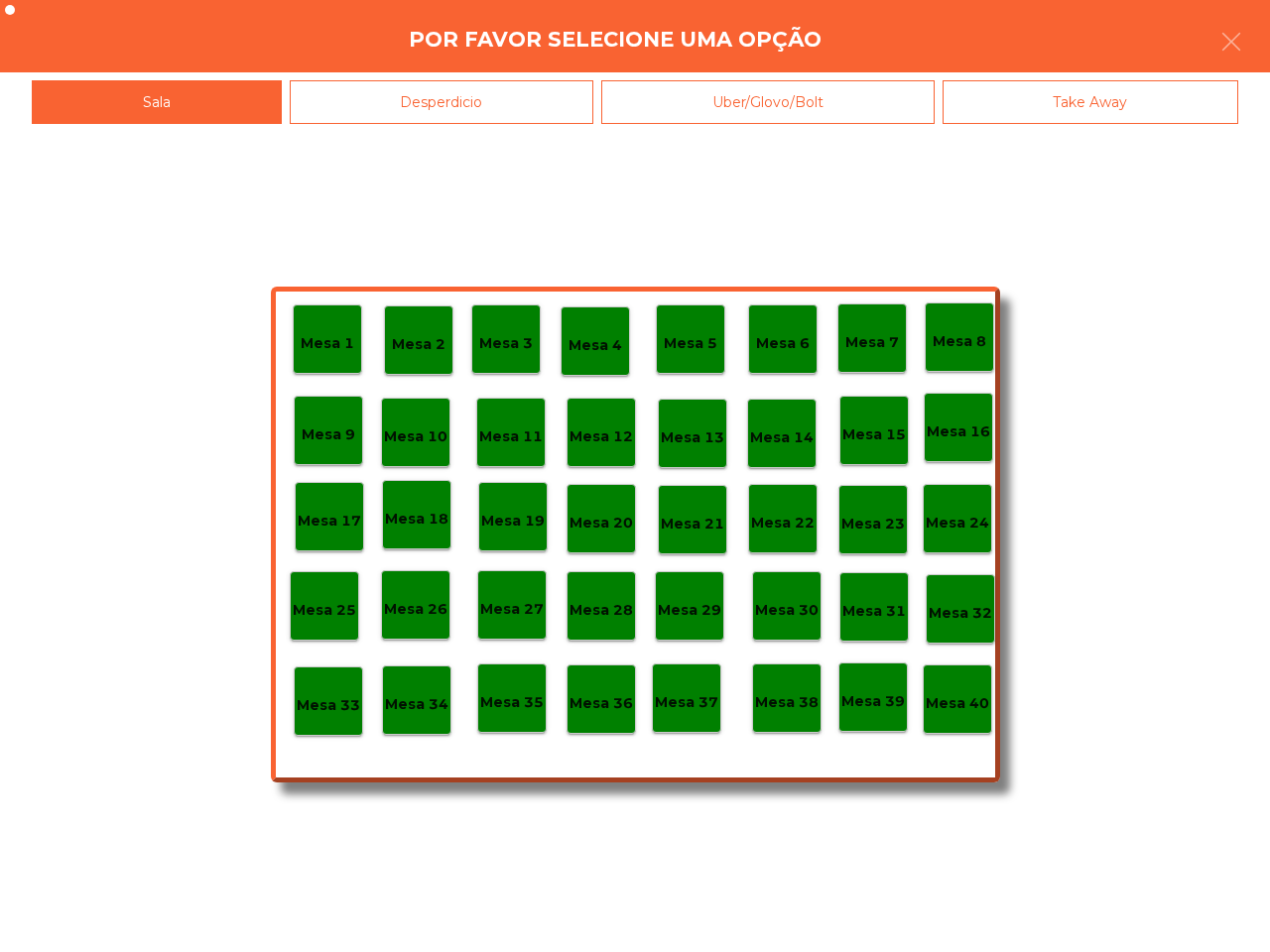 click on "Mesa 40" at bounding box center (327, 339) 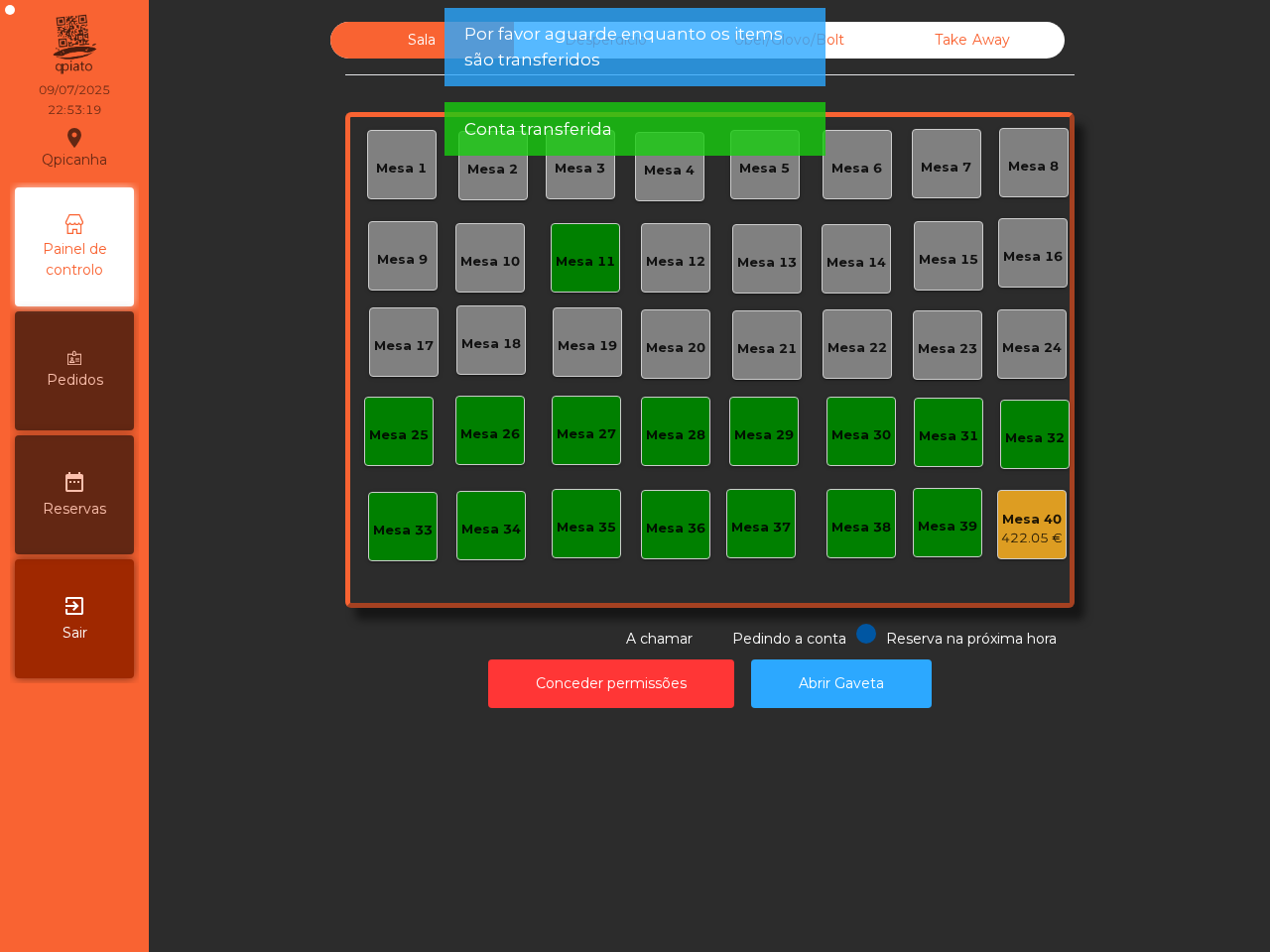 click on "Mesa 11" at bounding box center [585, 258] 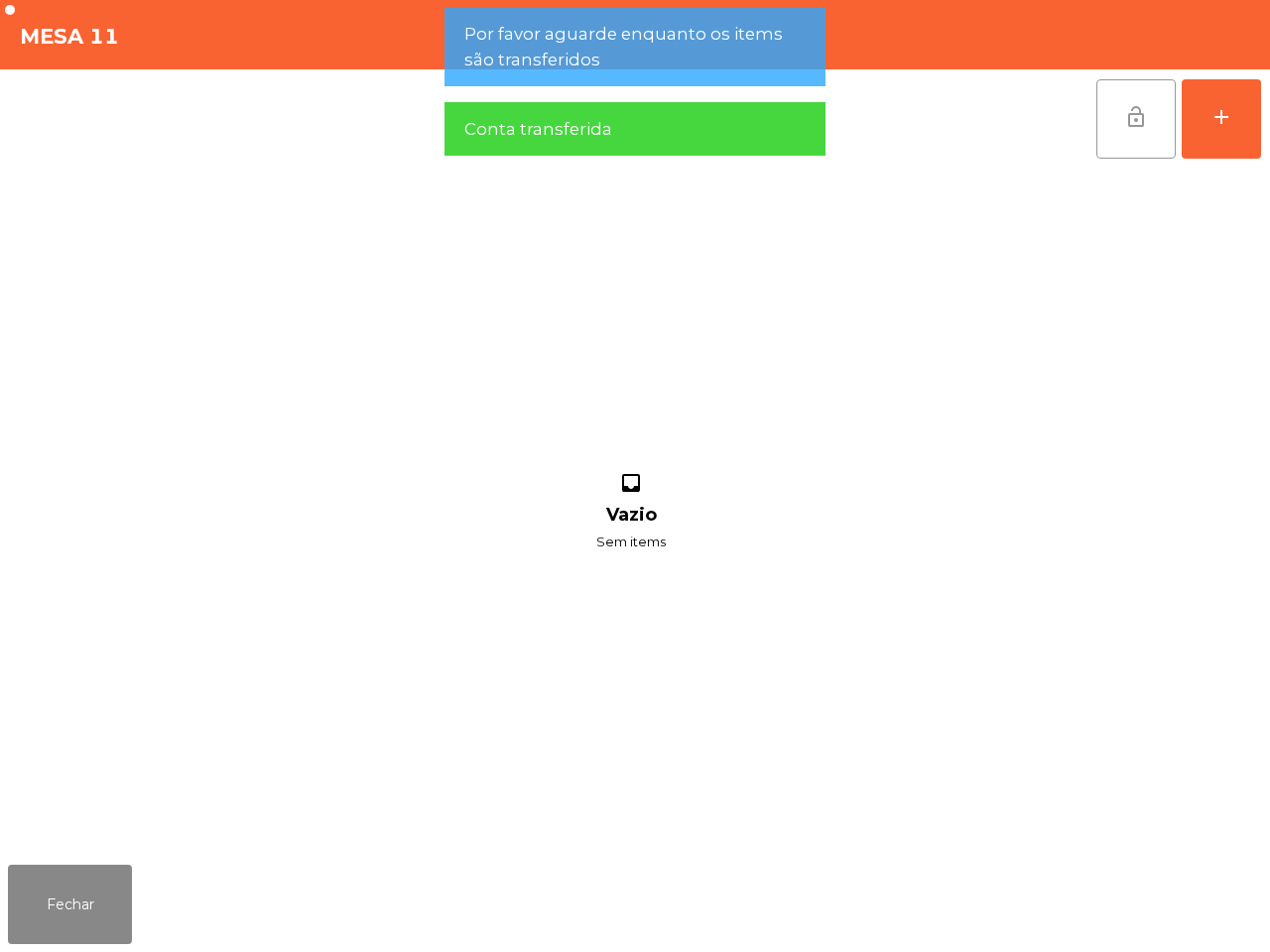 click on "lock_open" at bounding box center (1136, 119) 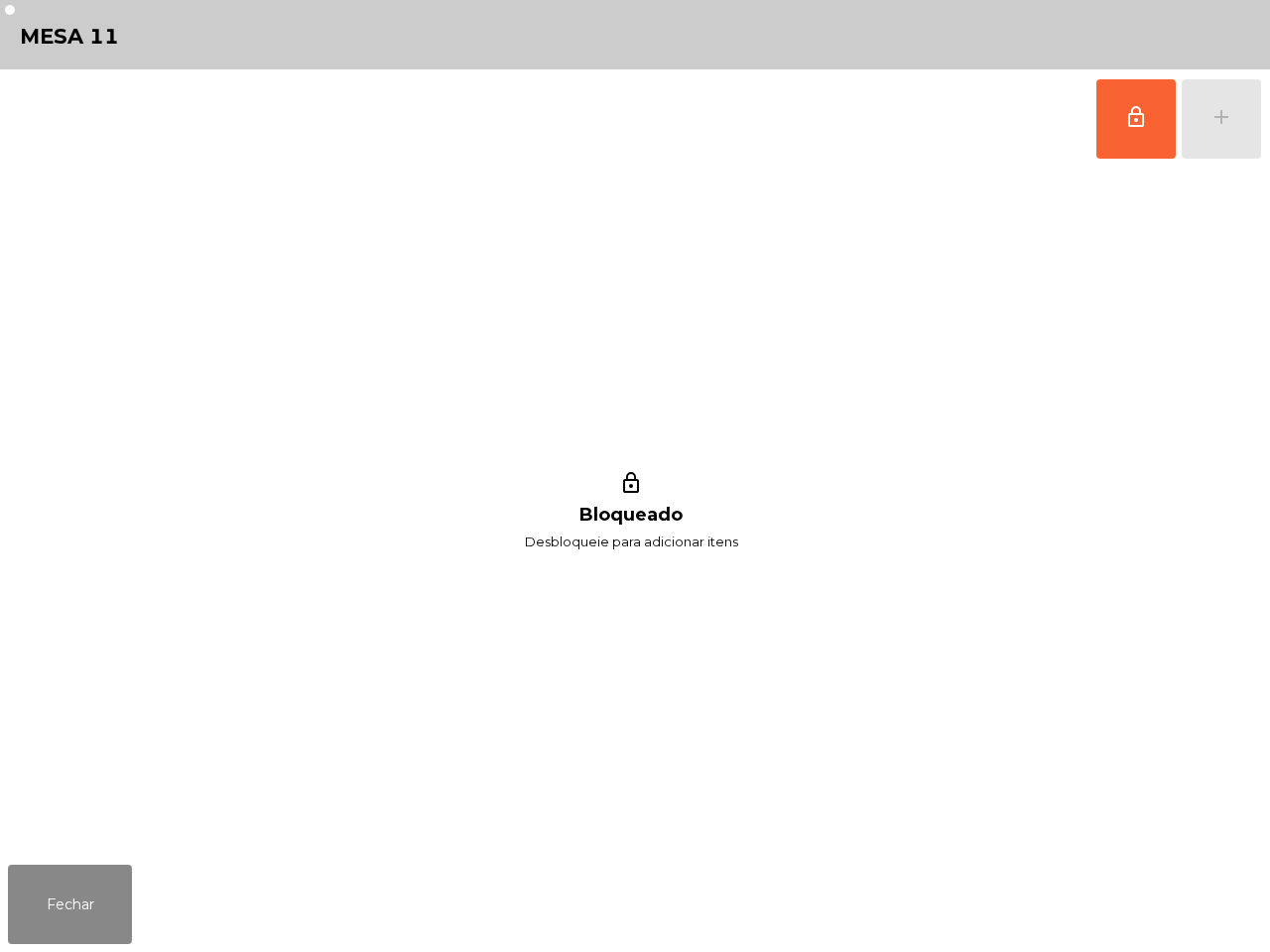 click on "lock_outline Bloqueado Desbloqueie para adicionar itens" at bounding box center [631, 513] 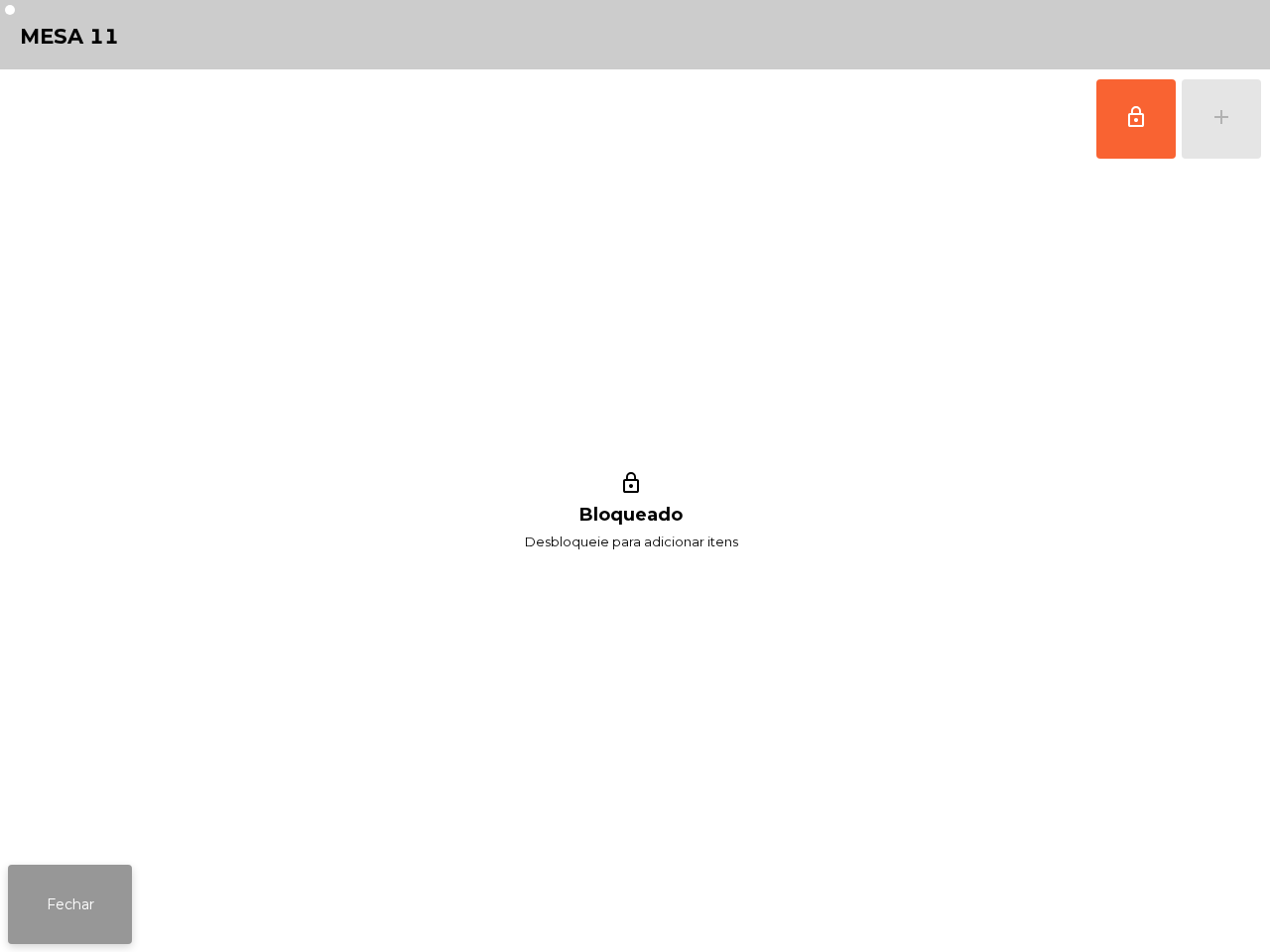 click on "Fechar" at bounding box center (69, 904) 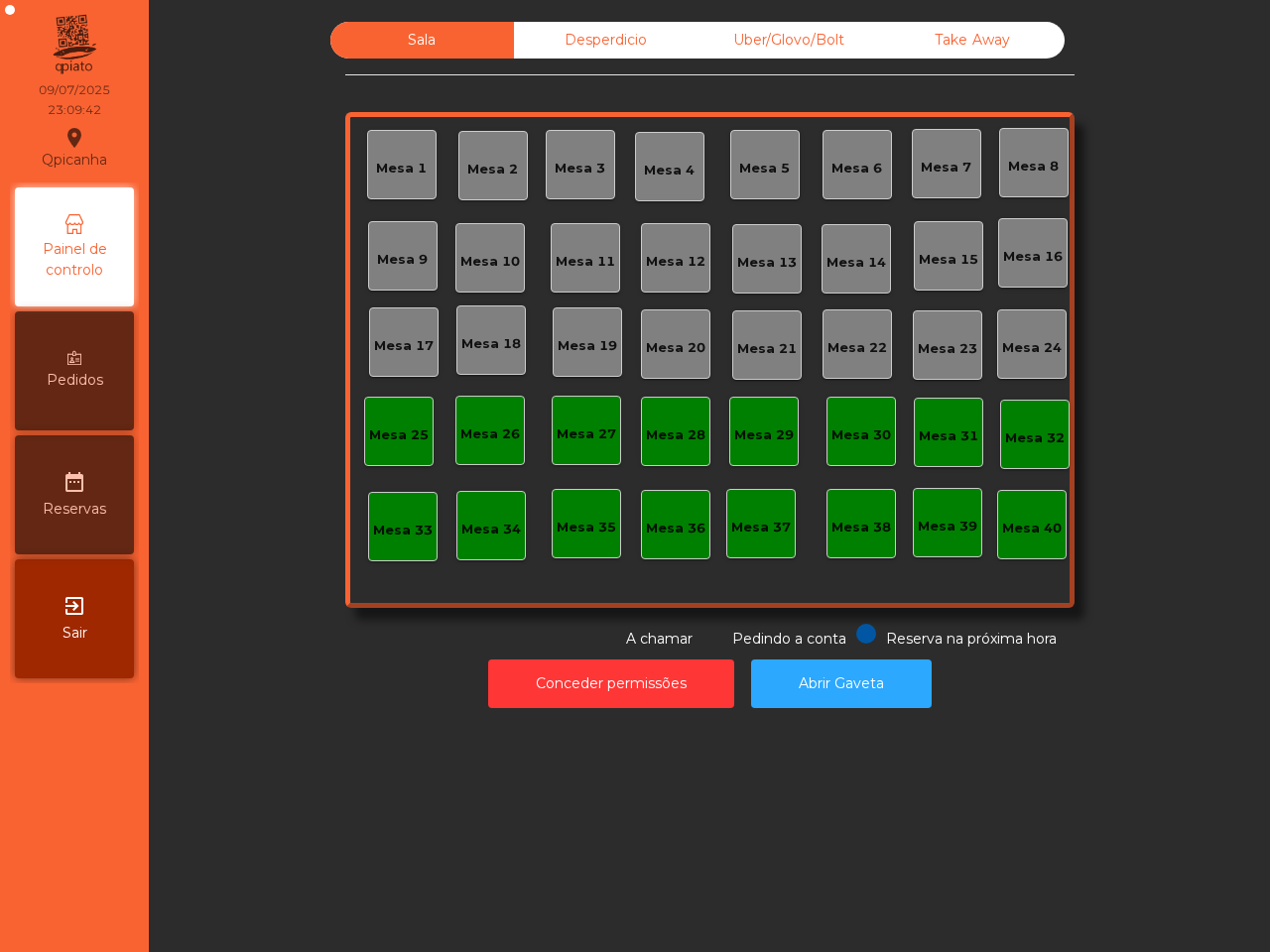 click on "Desperdicio" at bounding box center [605, 40] 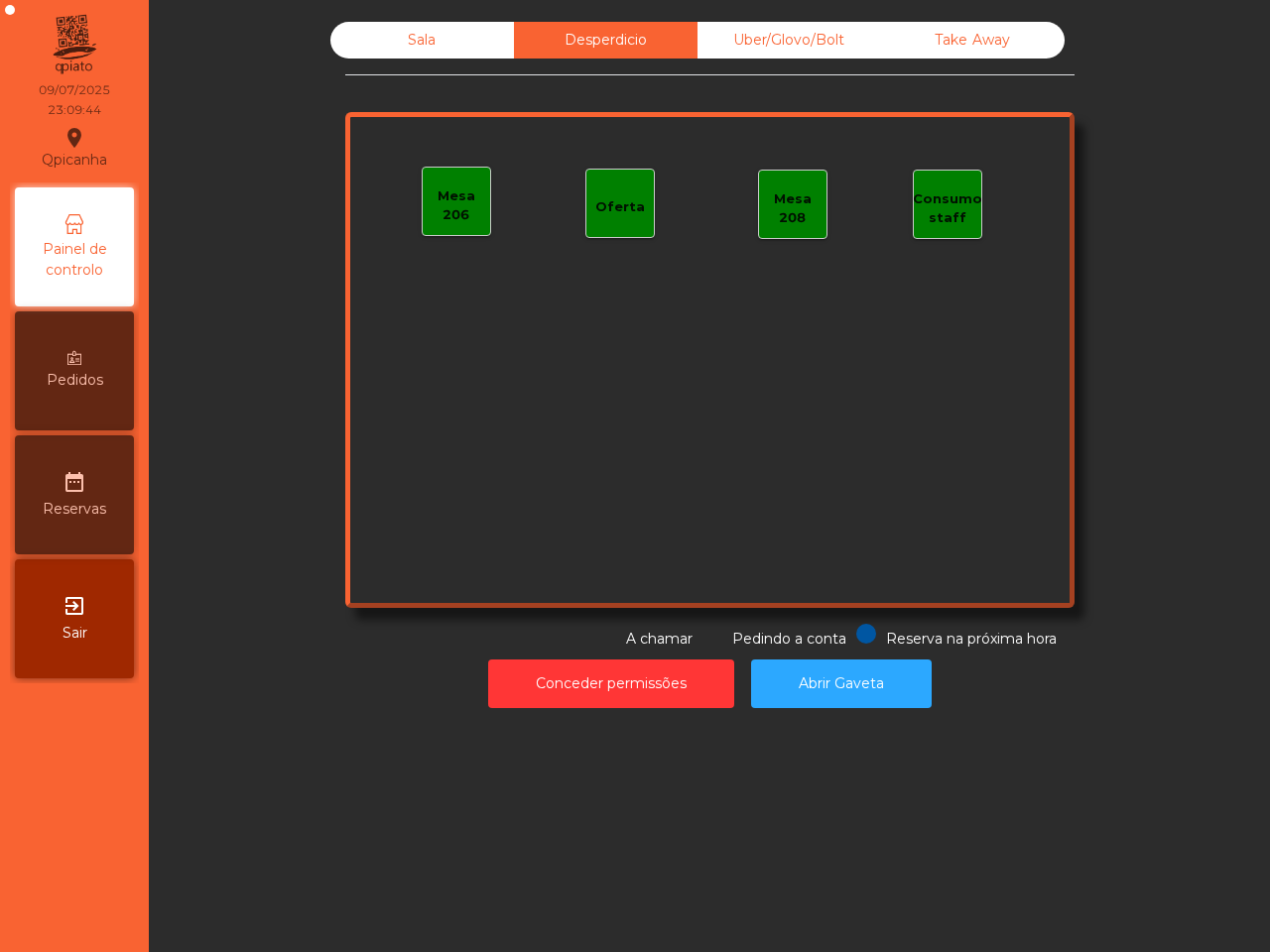 click on "Sala" at bounding box center (422, 40) 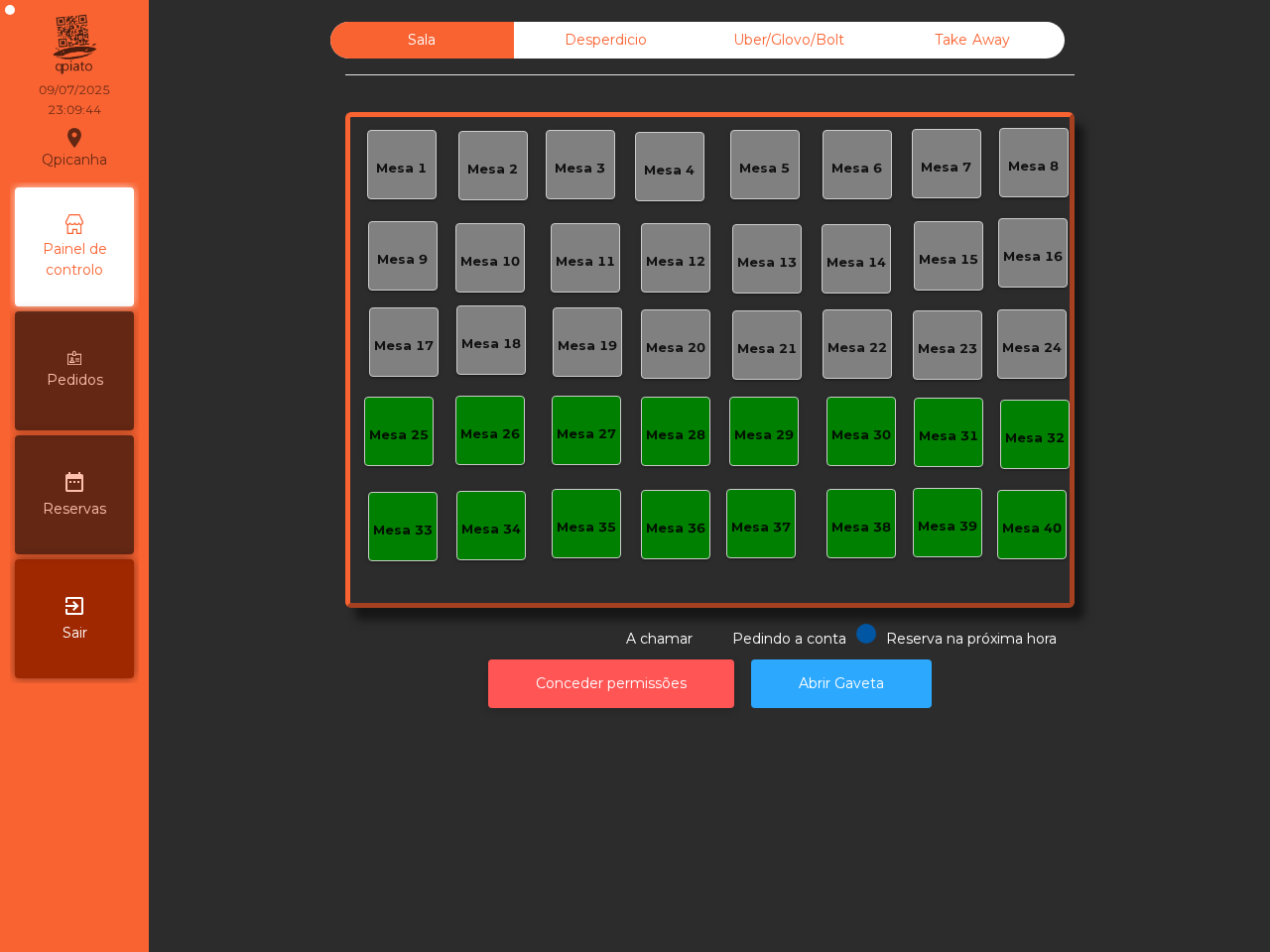 click on "Conceder permissões" at bounding box center [611, 683] 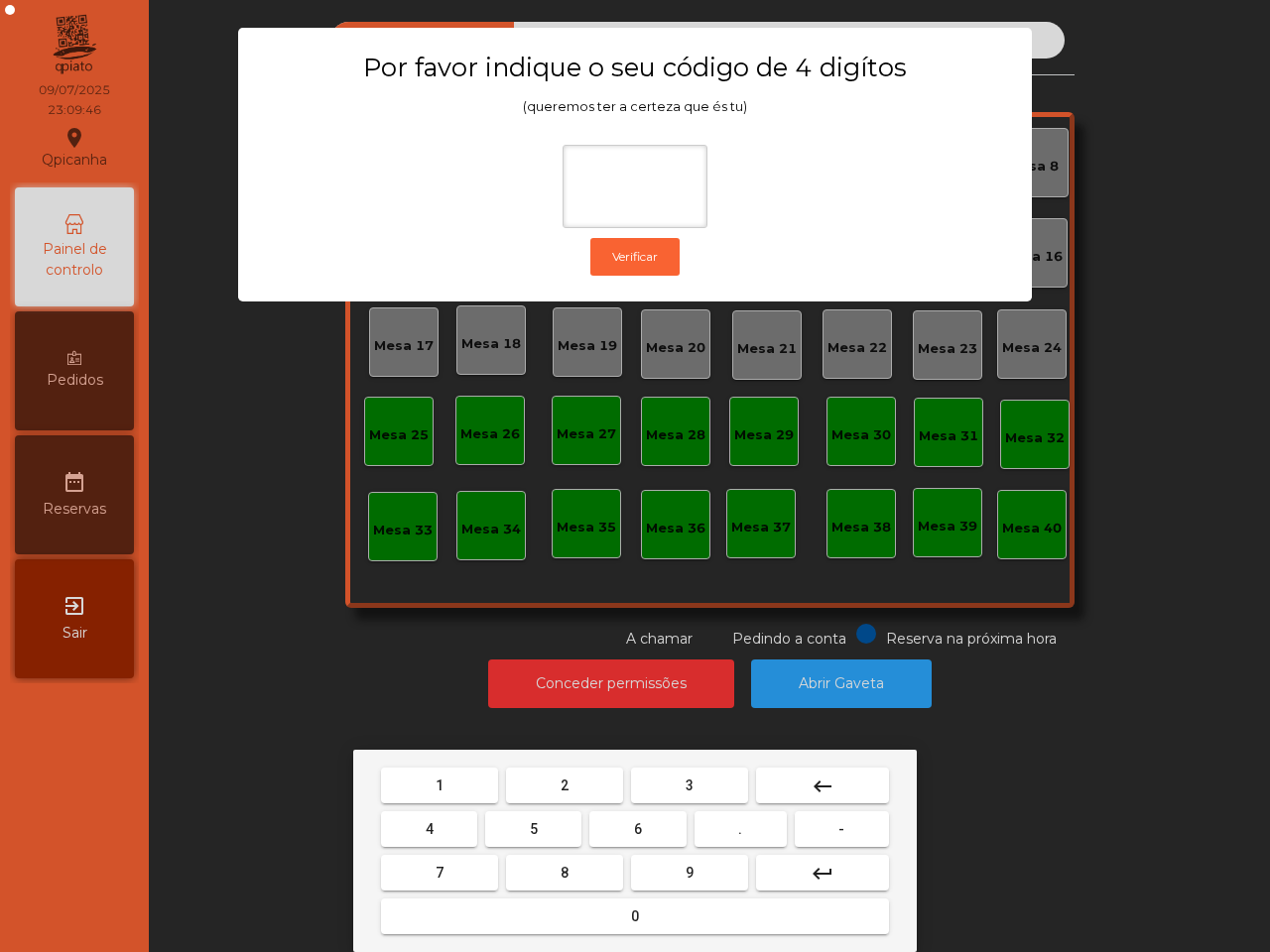 click on "6" at bounding box center [440, 785] 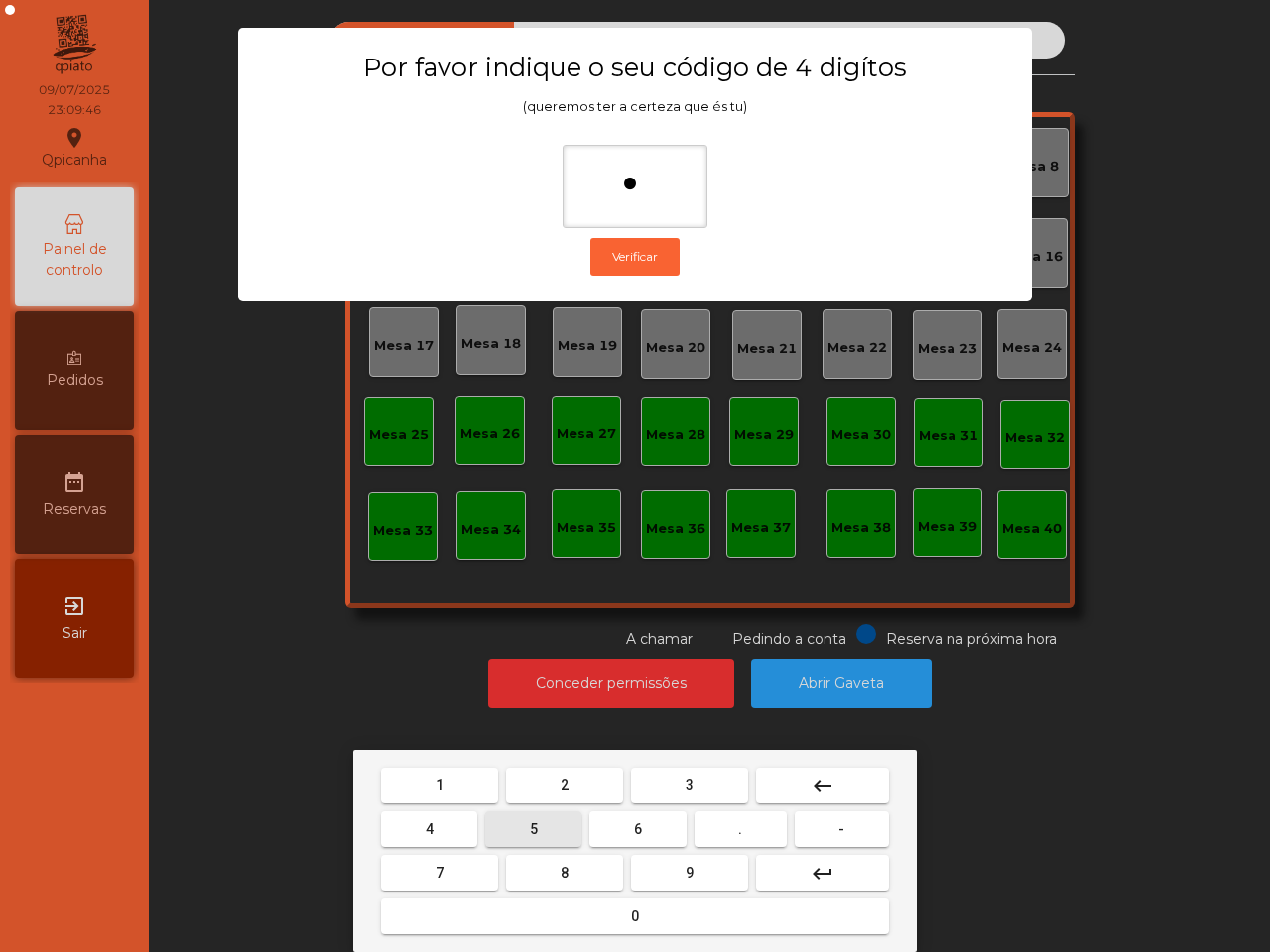 click on "5" at bounding box center [440, 785] 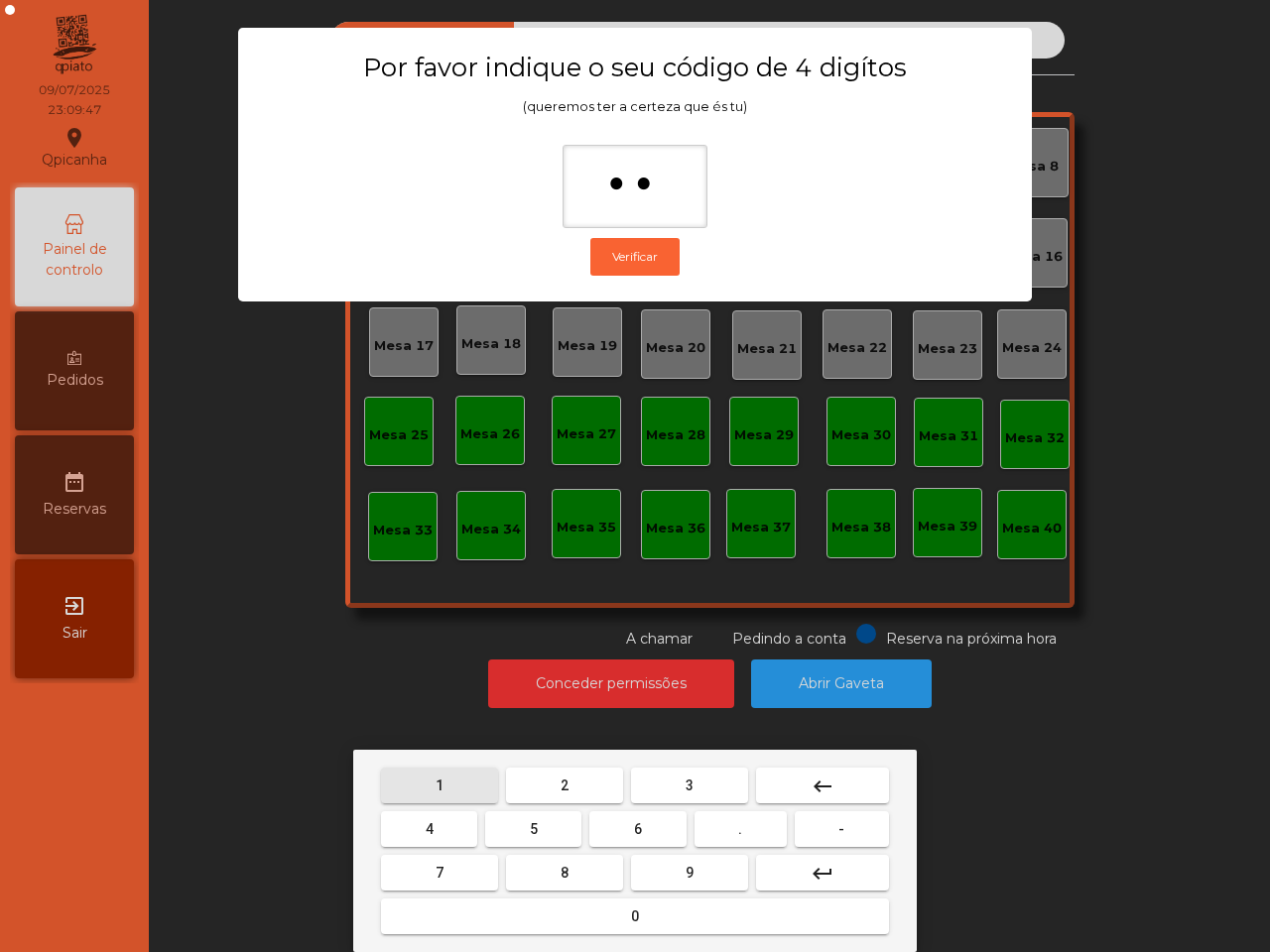 drag, startPoint x: 425, startPoint y: 778, endPoint x: 557, endPoint y: 774, distance: 132.06059 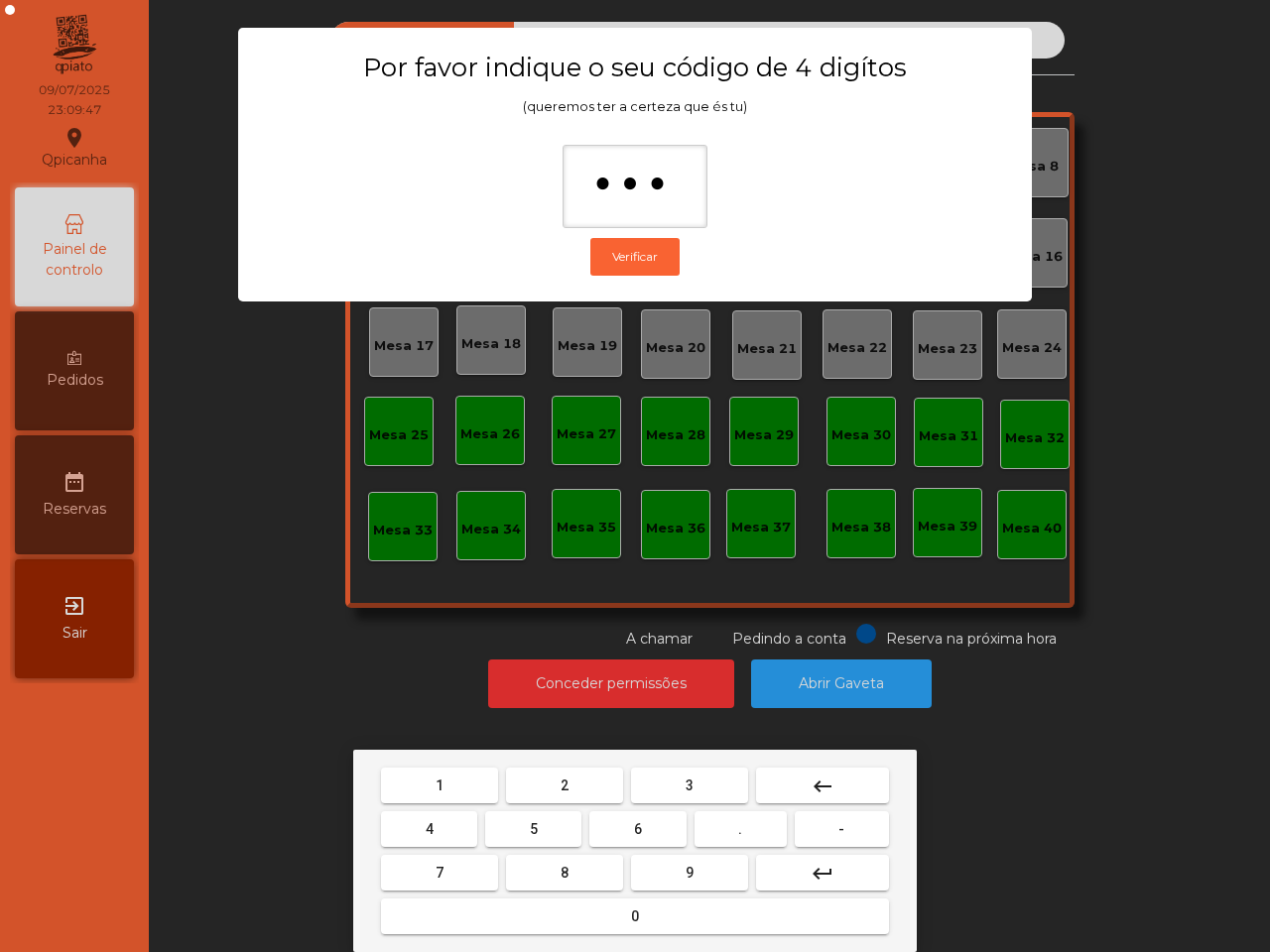 click on "2" at bounding box center (440, 785) 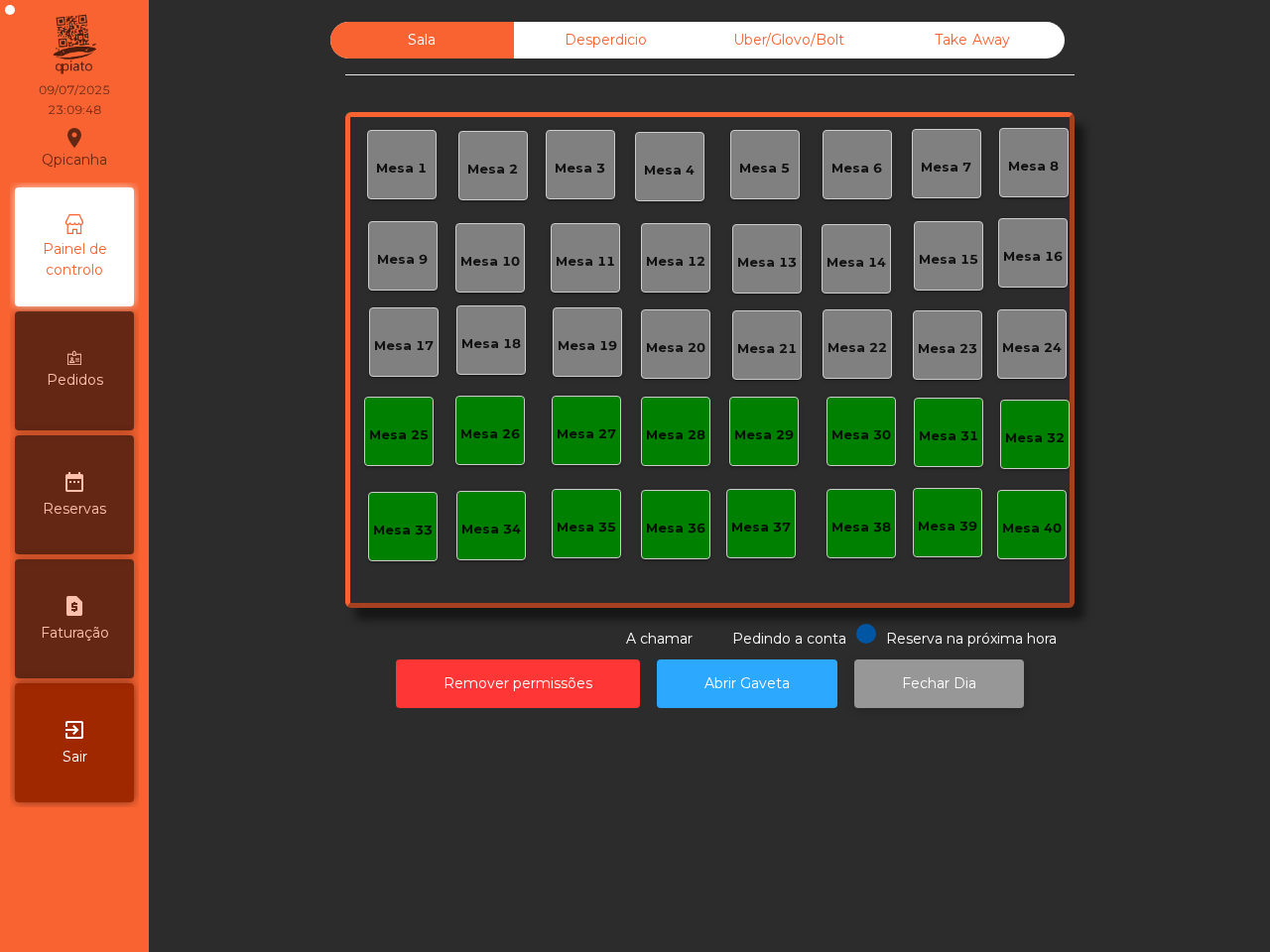 click on "Fechar Dia" at bounding box center (939, 683) 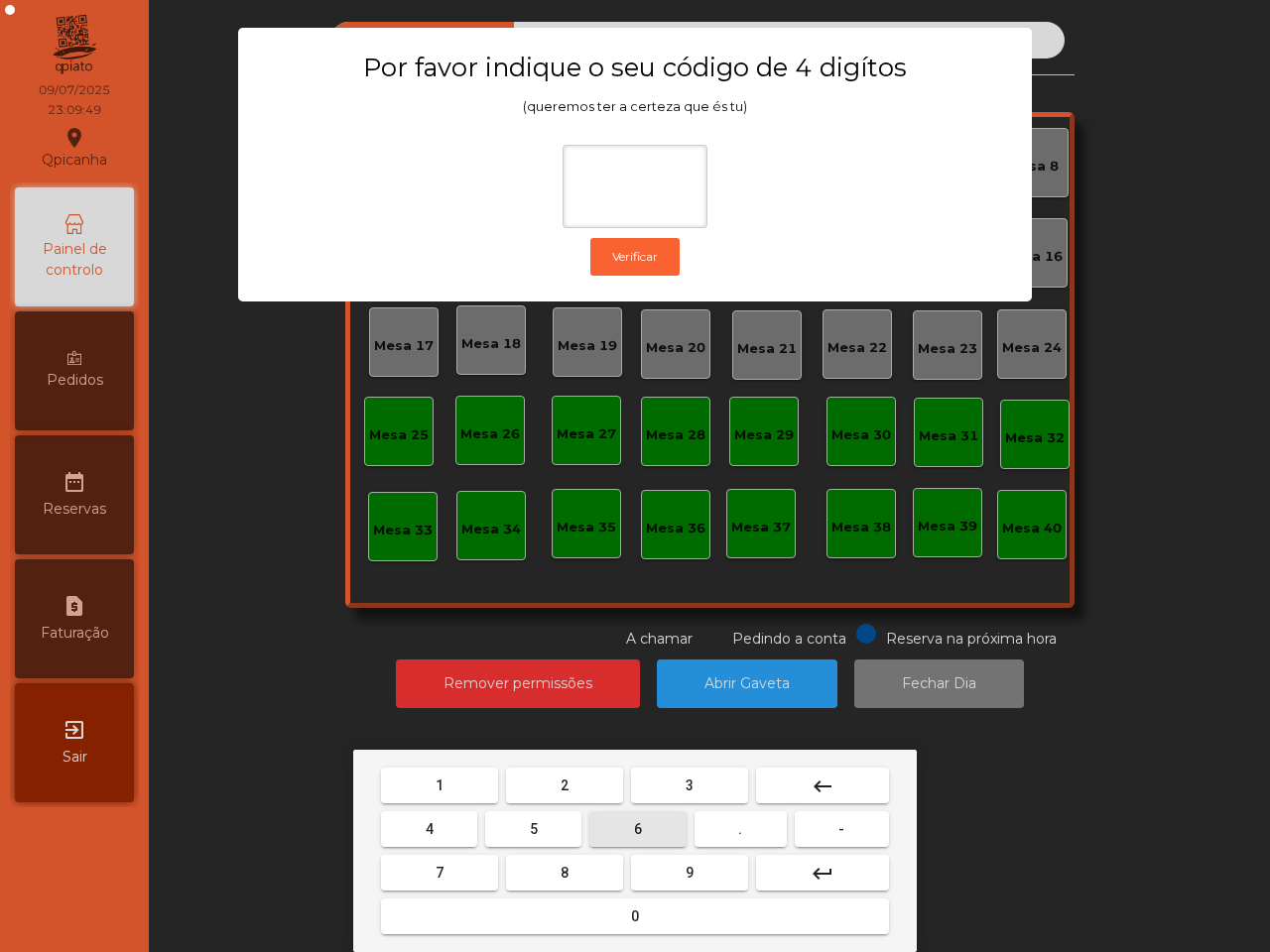 drag, startPoint x: 627, startPoint y: 835, endPoint x: 564, endPoint y: 829, distance: 63.28507 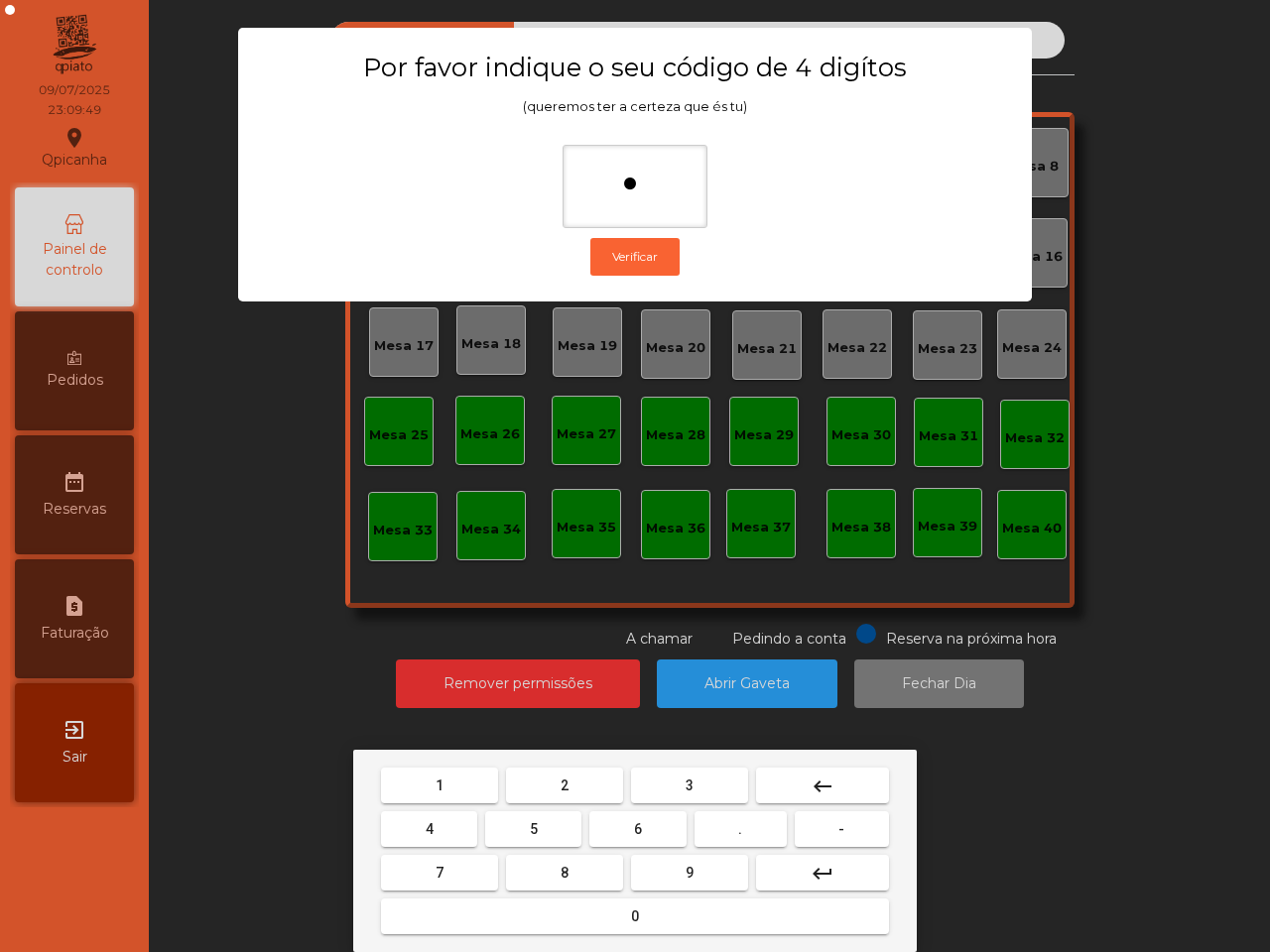 drag, startPoint x: 503, startPoint y: 828, endPoint x: 476, endPoint y: 785, distance: 50.77401 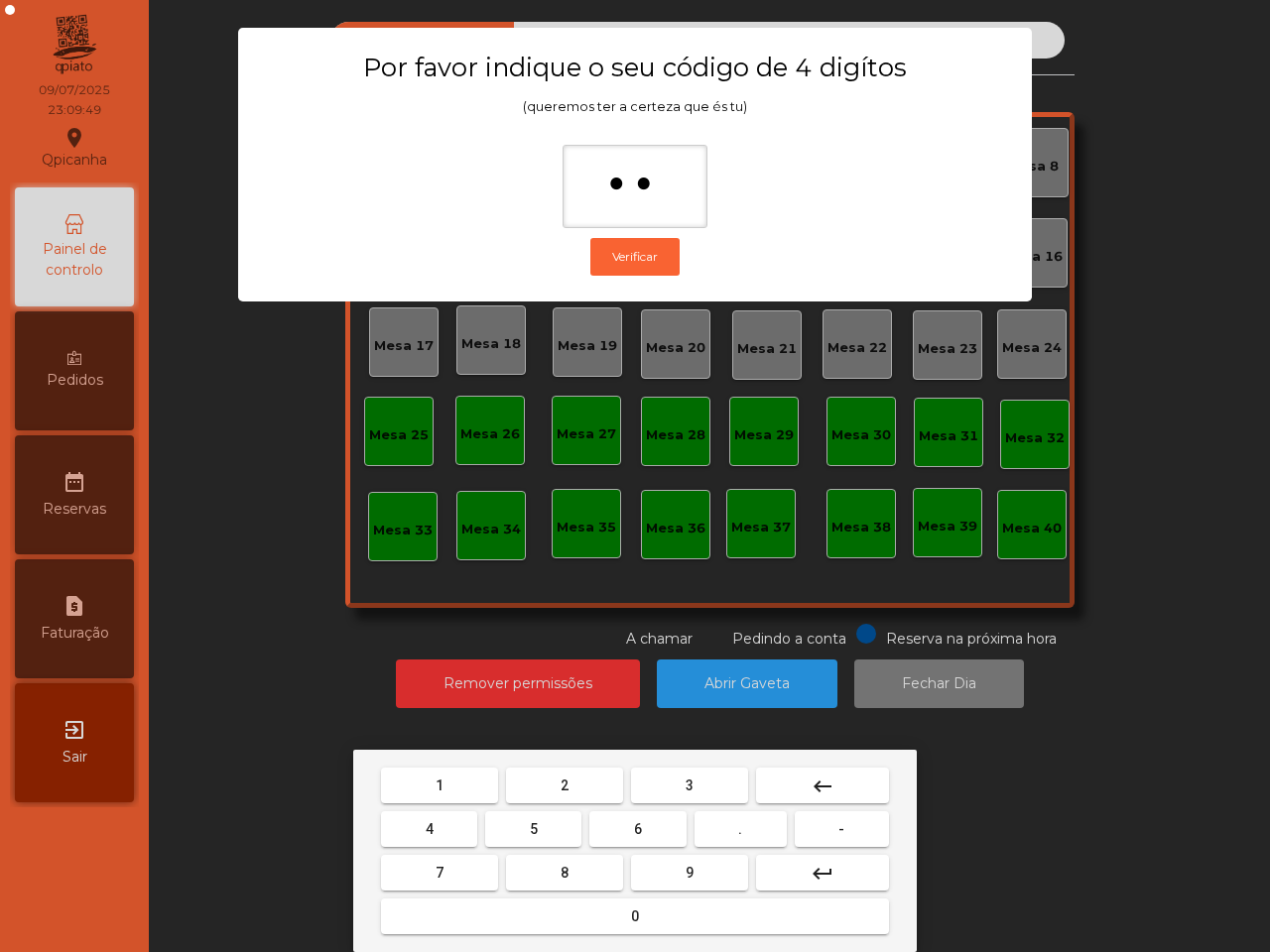 click on "1" at bounding box center (440, 785) 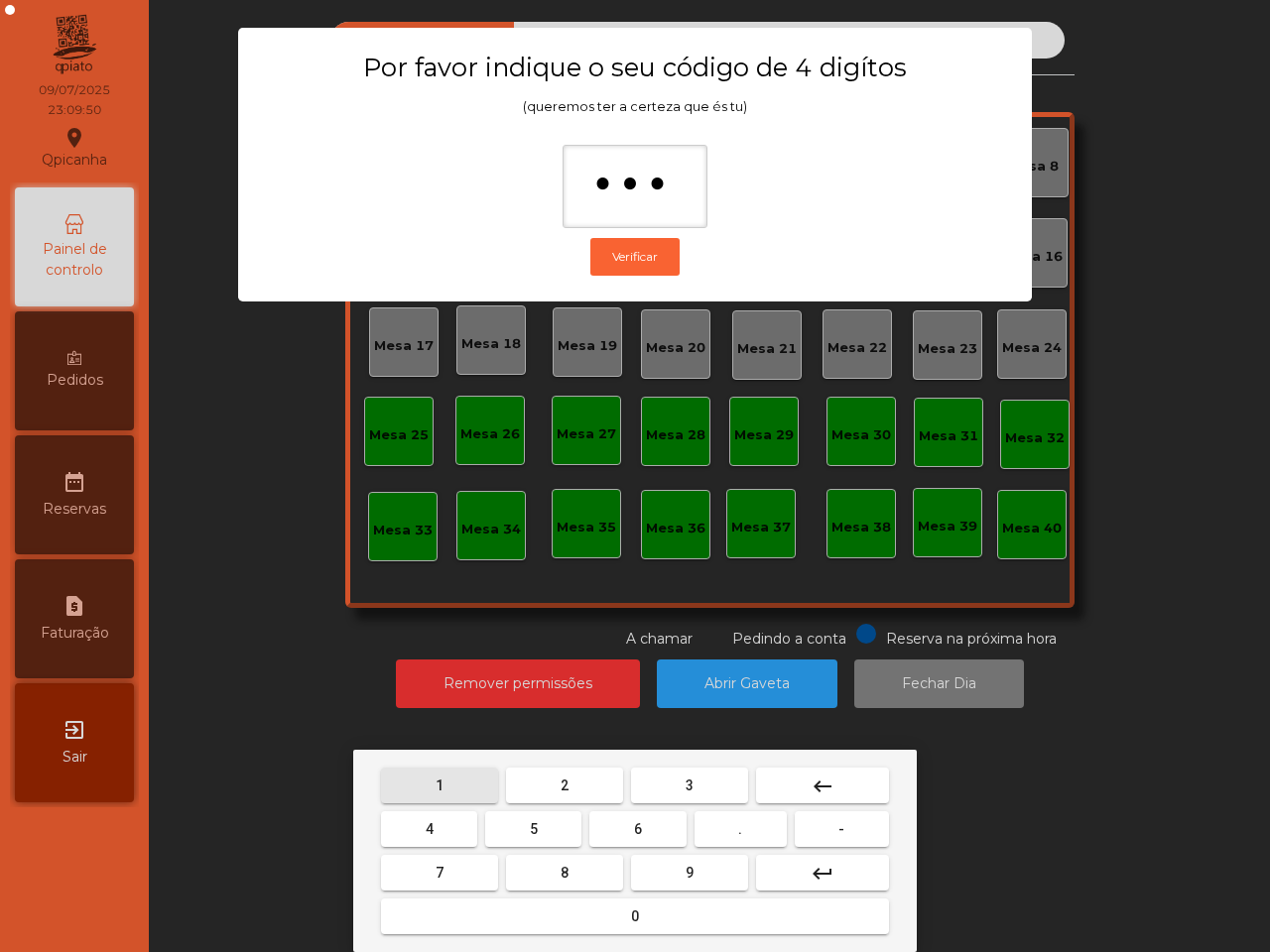 click on "2" at bounding box center [440, 785] 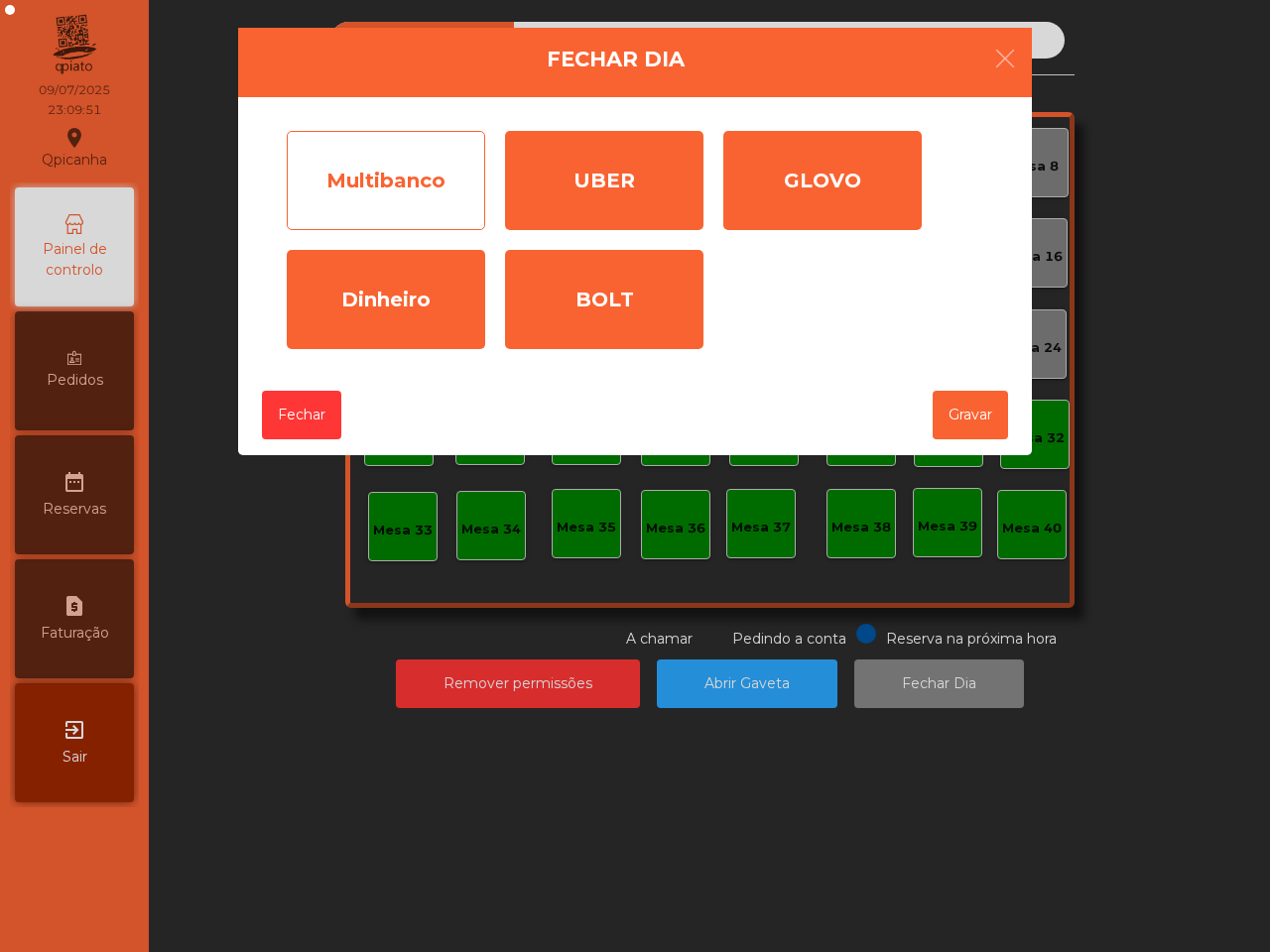 click on "Multibanco" at bounding box center (386, 180) 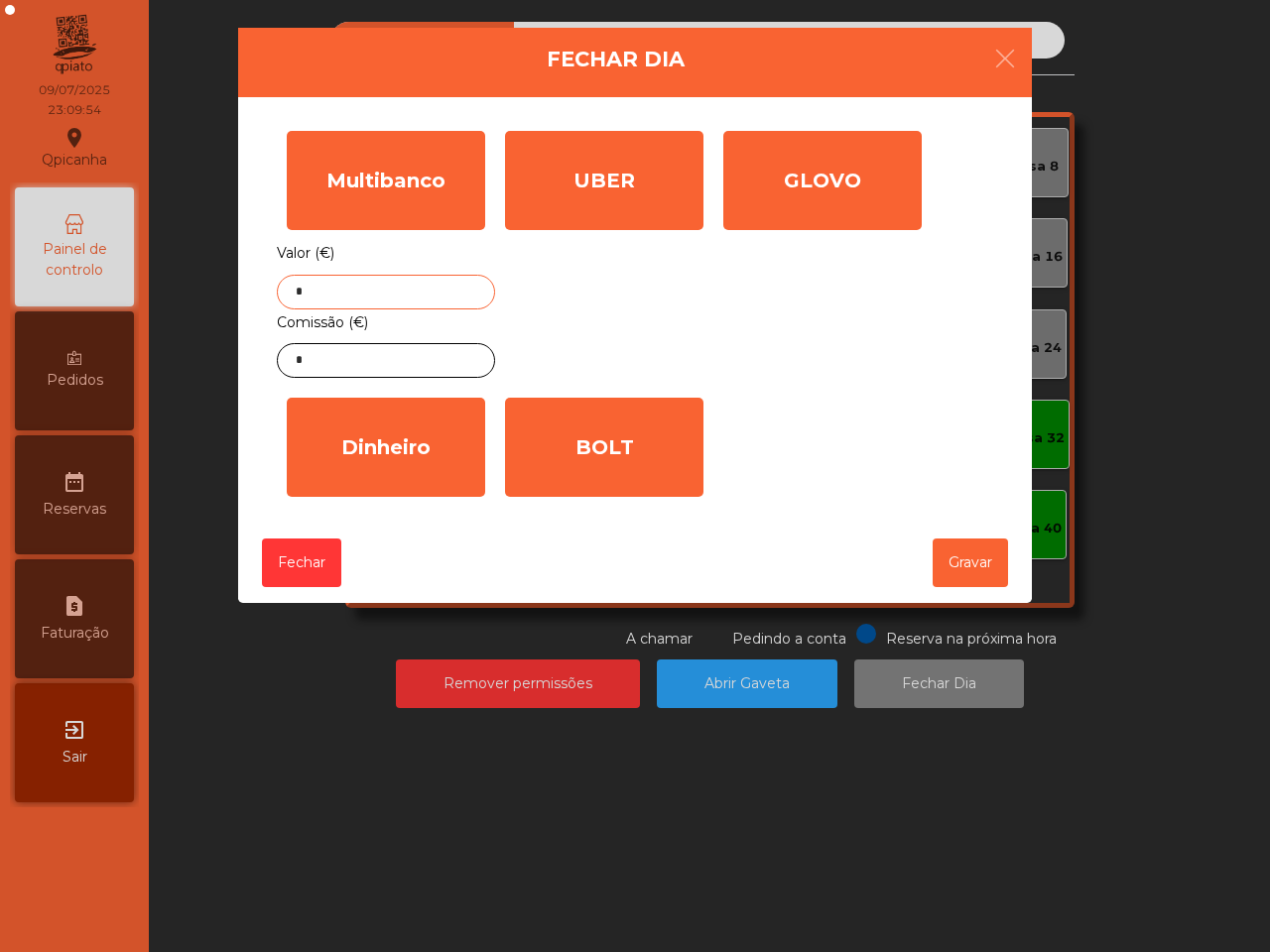 click on "*" at bounding box center (386, 292) 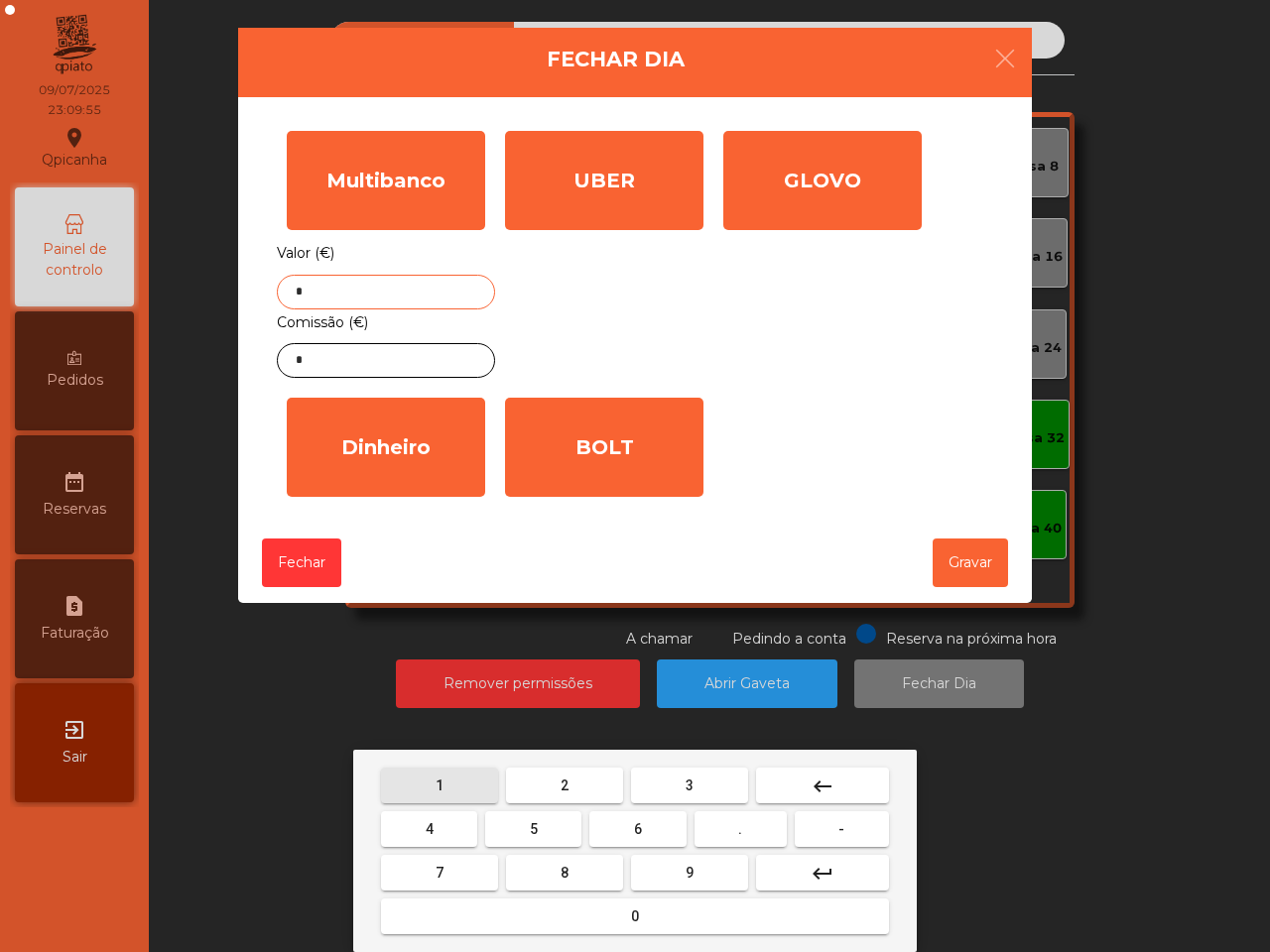 drag, startPoint x: 440, startPoint y: 776, endPoint x: 503, endPoint y: 839, distance: 89.09545 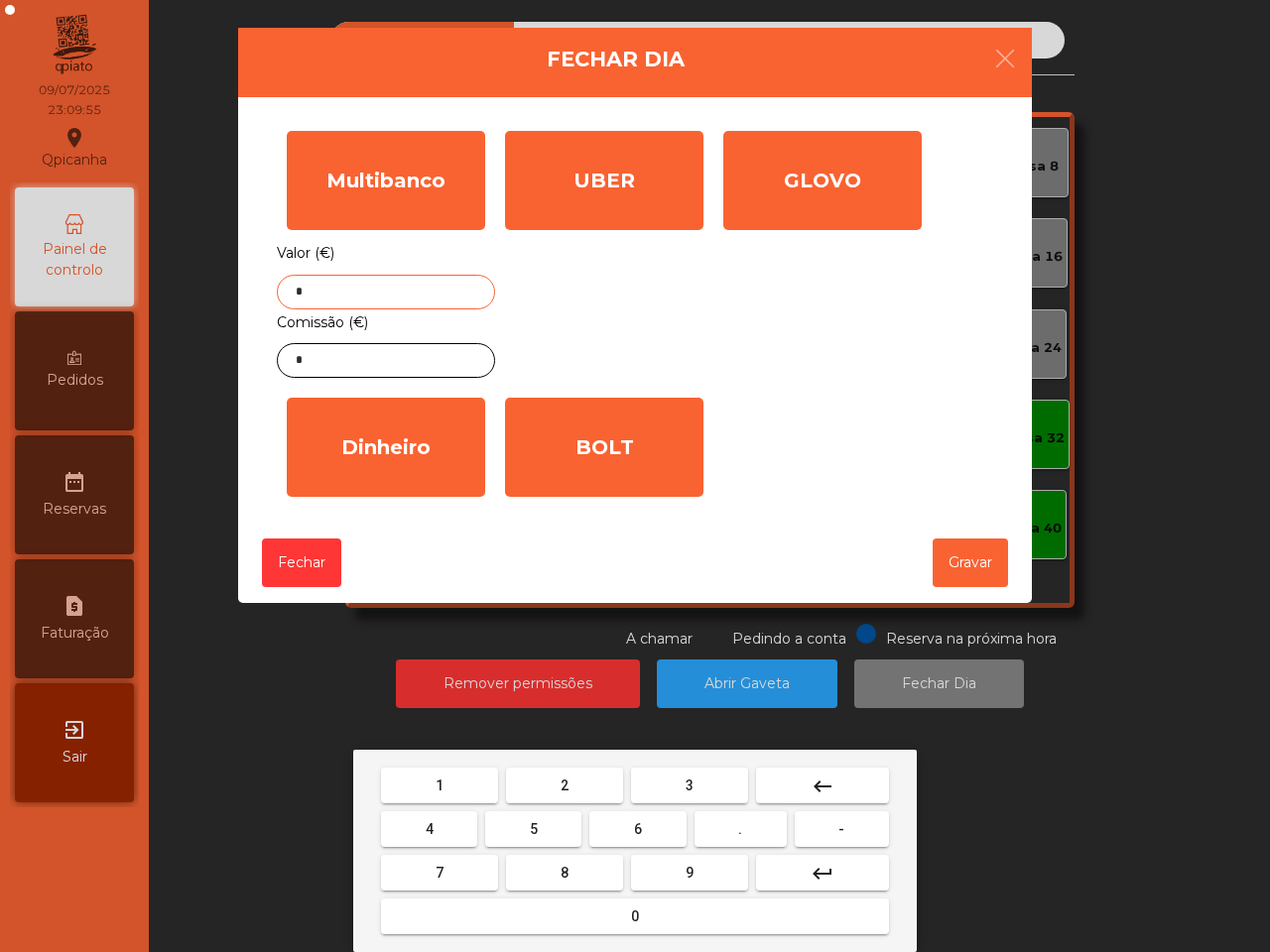 click on "0" at bounding box center (440, 785) 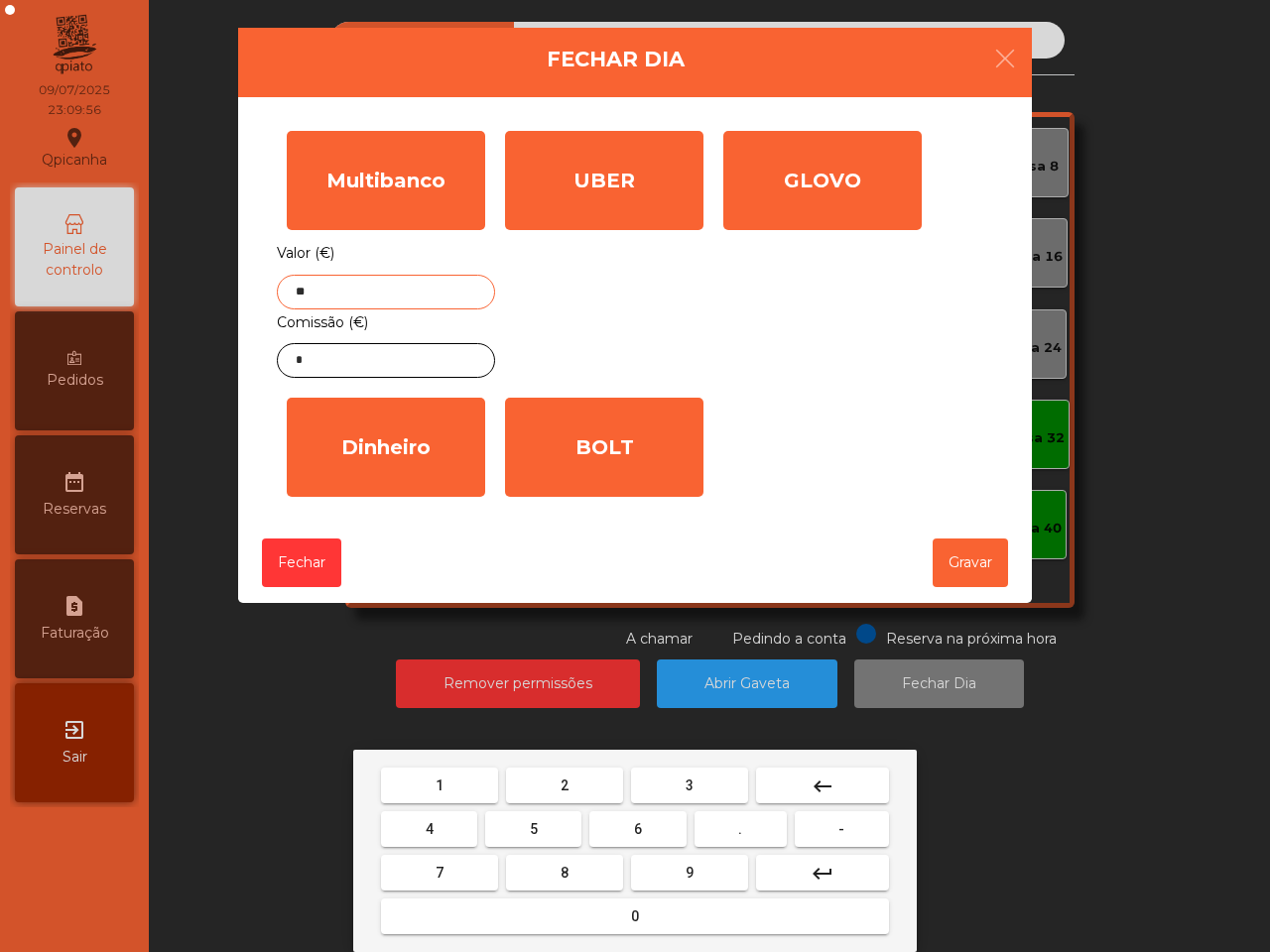 click on "2" at bounding box center (440, 785) 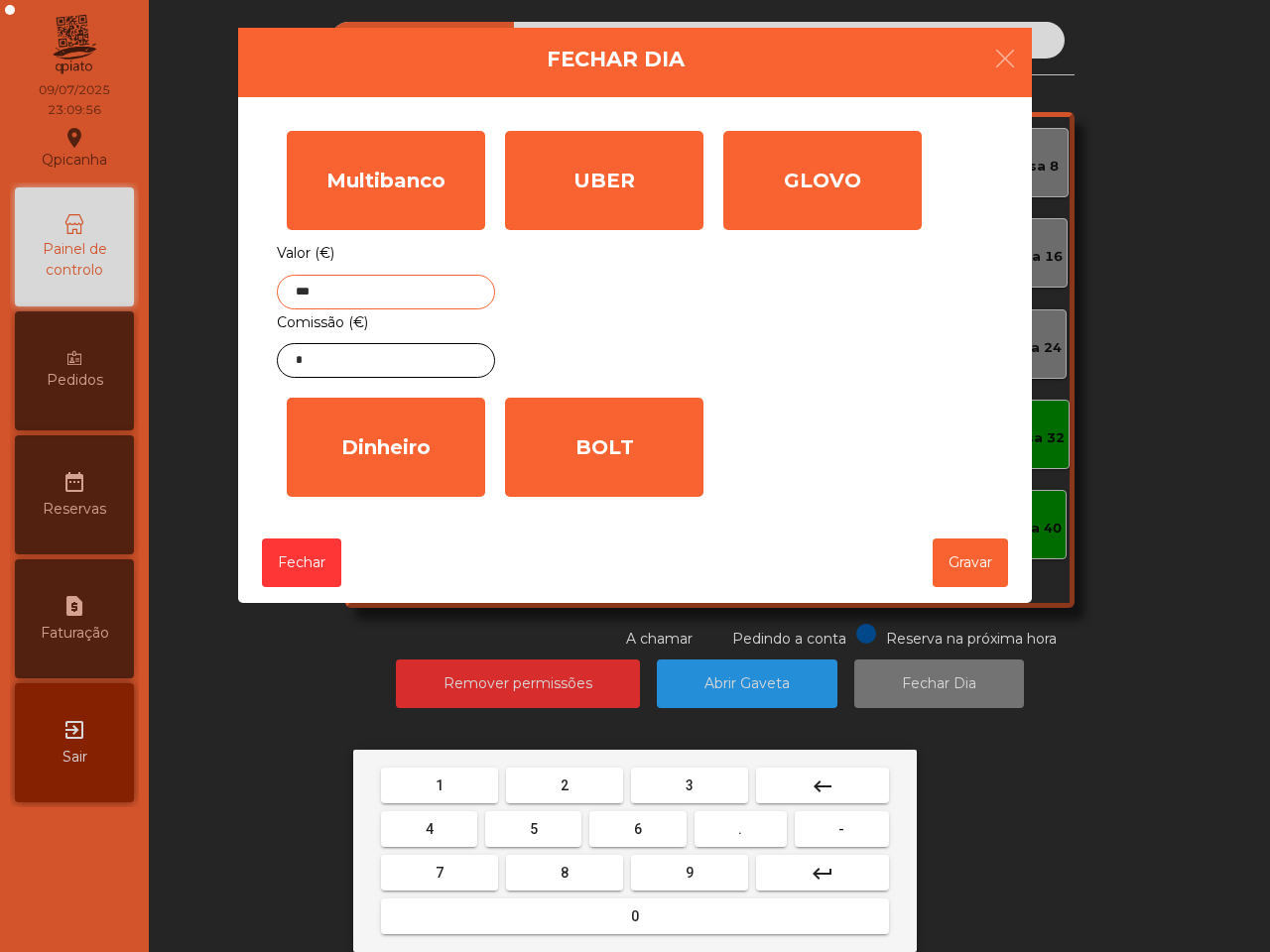 click on "4" at bounding box center (440, 785) 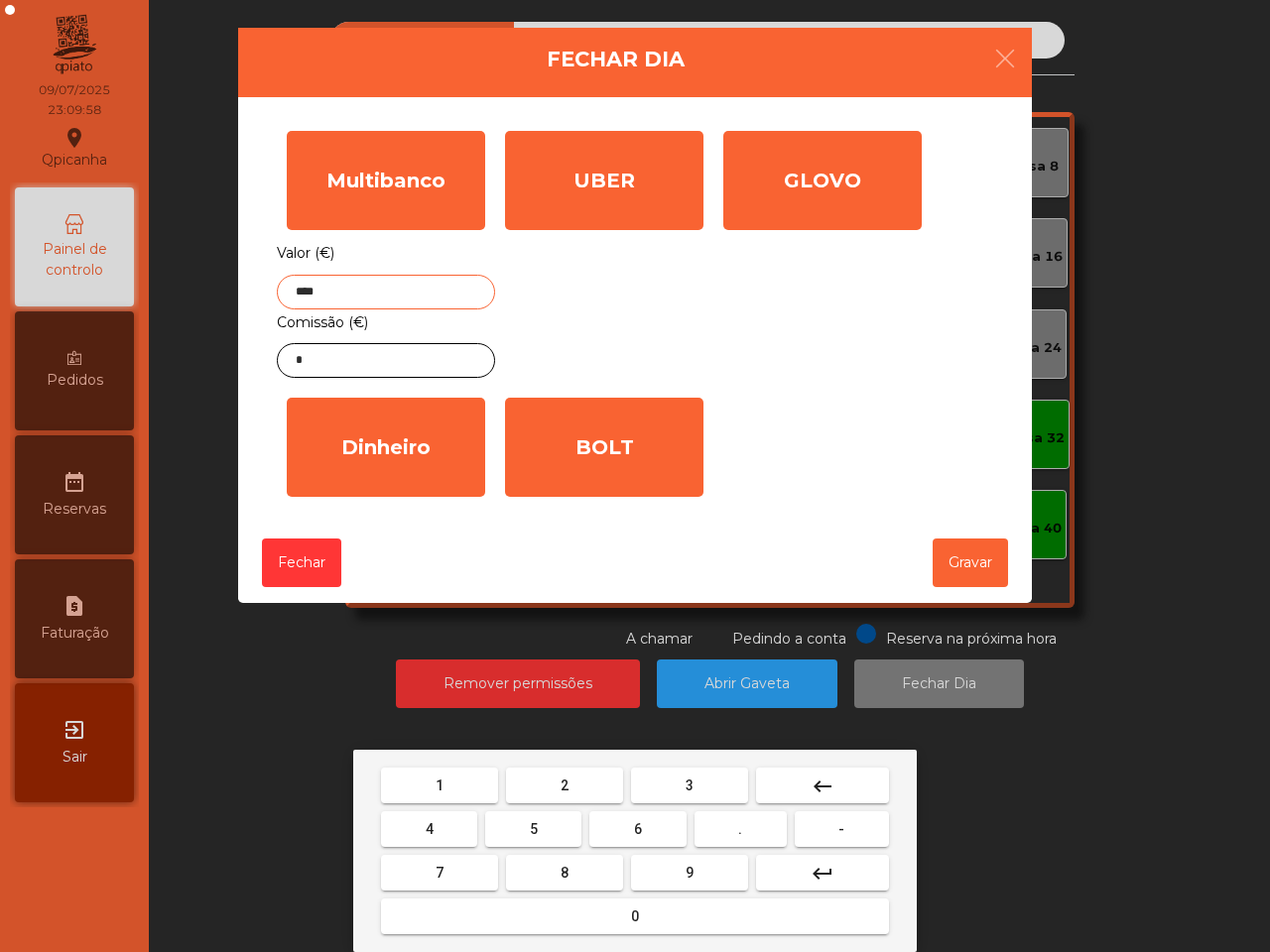 click on "." at bounding box center (440, 785) 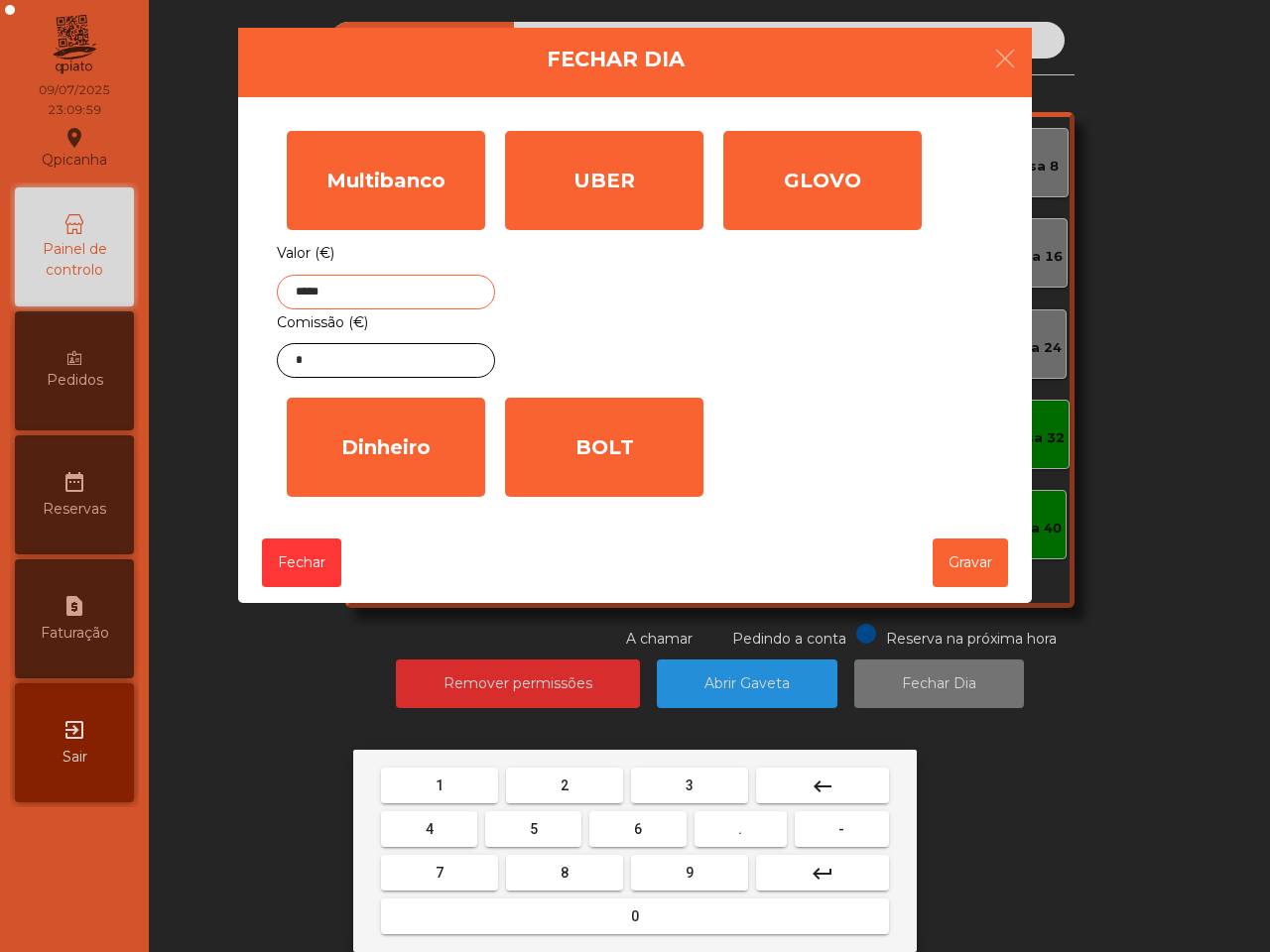 click on "4" at bounding box center (440, 785) 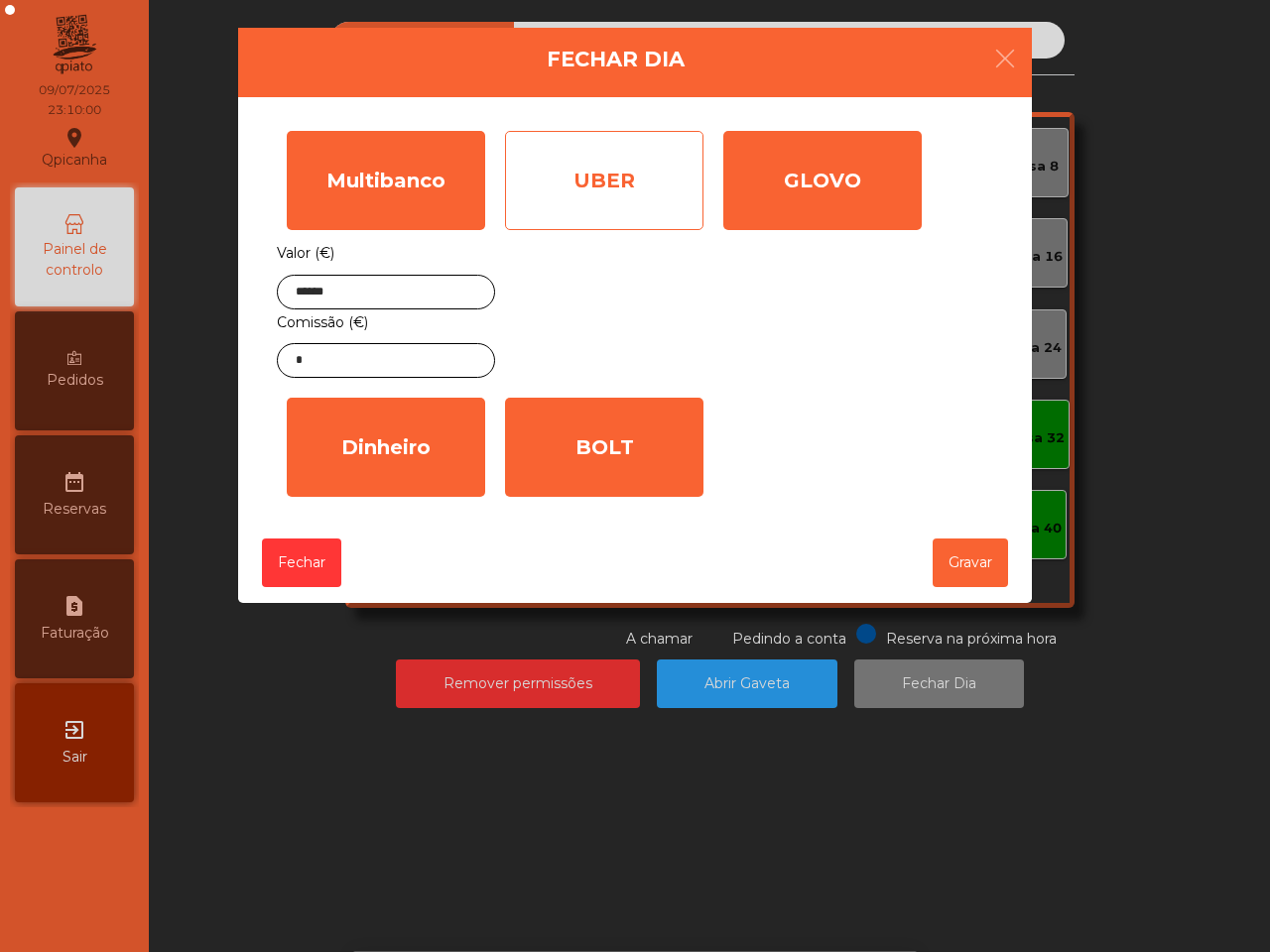 click on "UBER" at bounding box center (386, 180) 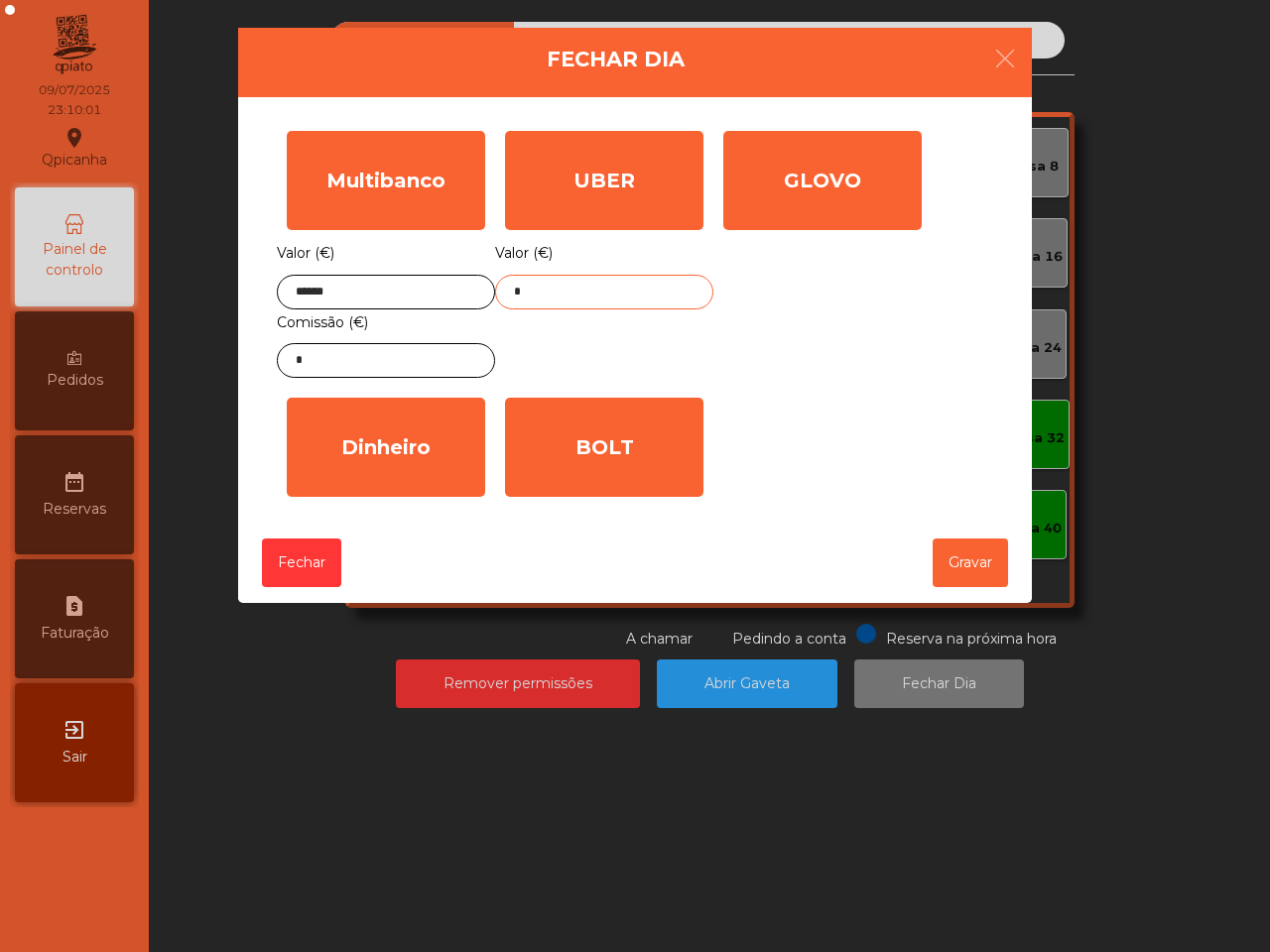 click on "*" at bounding box center (604, 292) 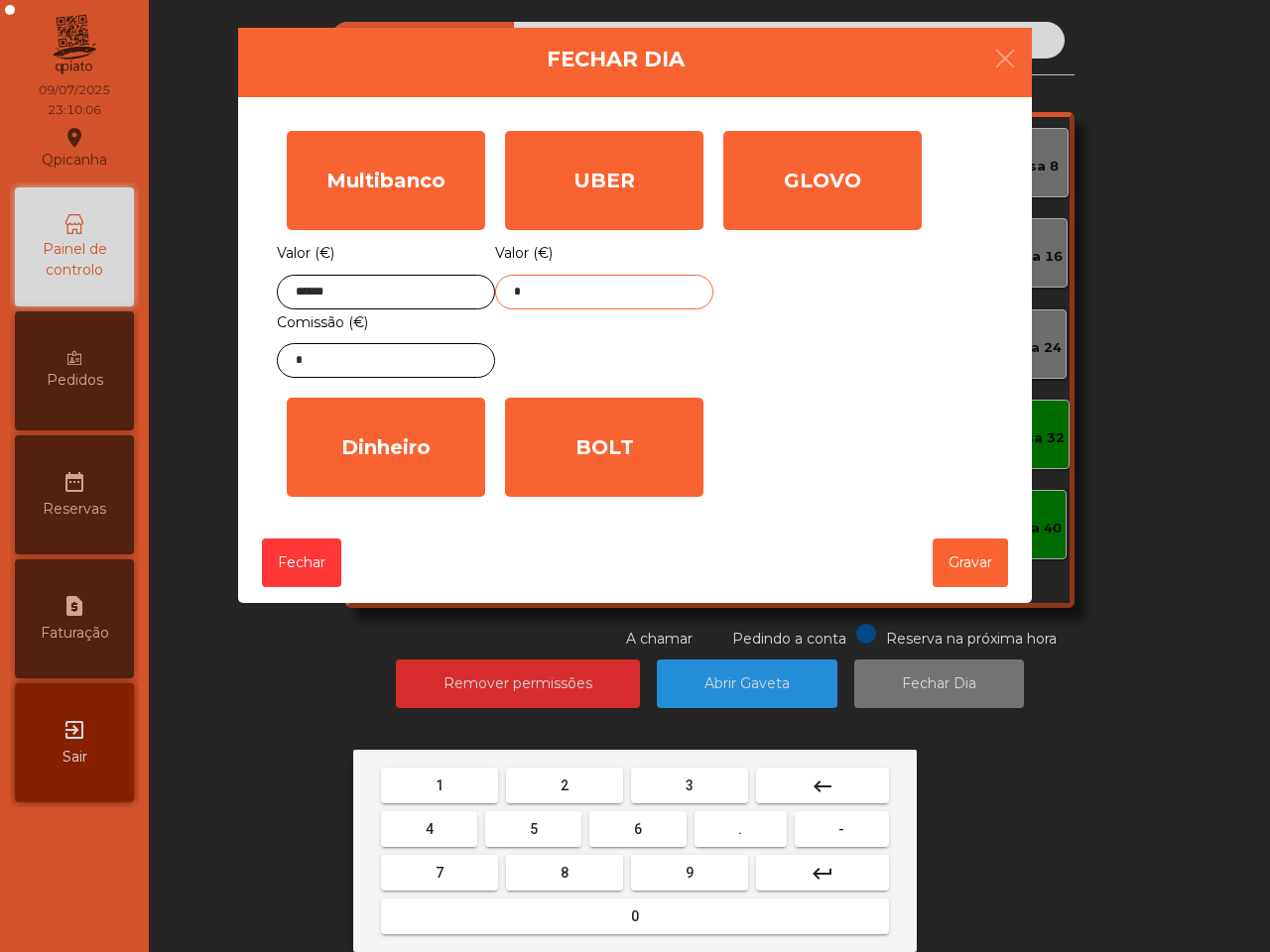 click on "5" at bounding box center (440, 785) 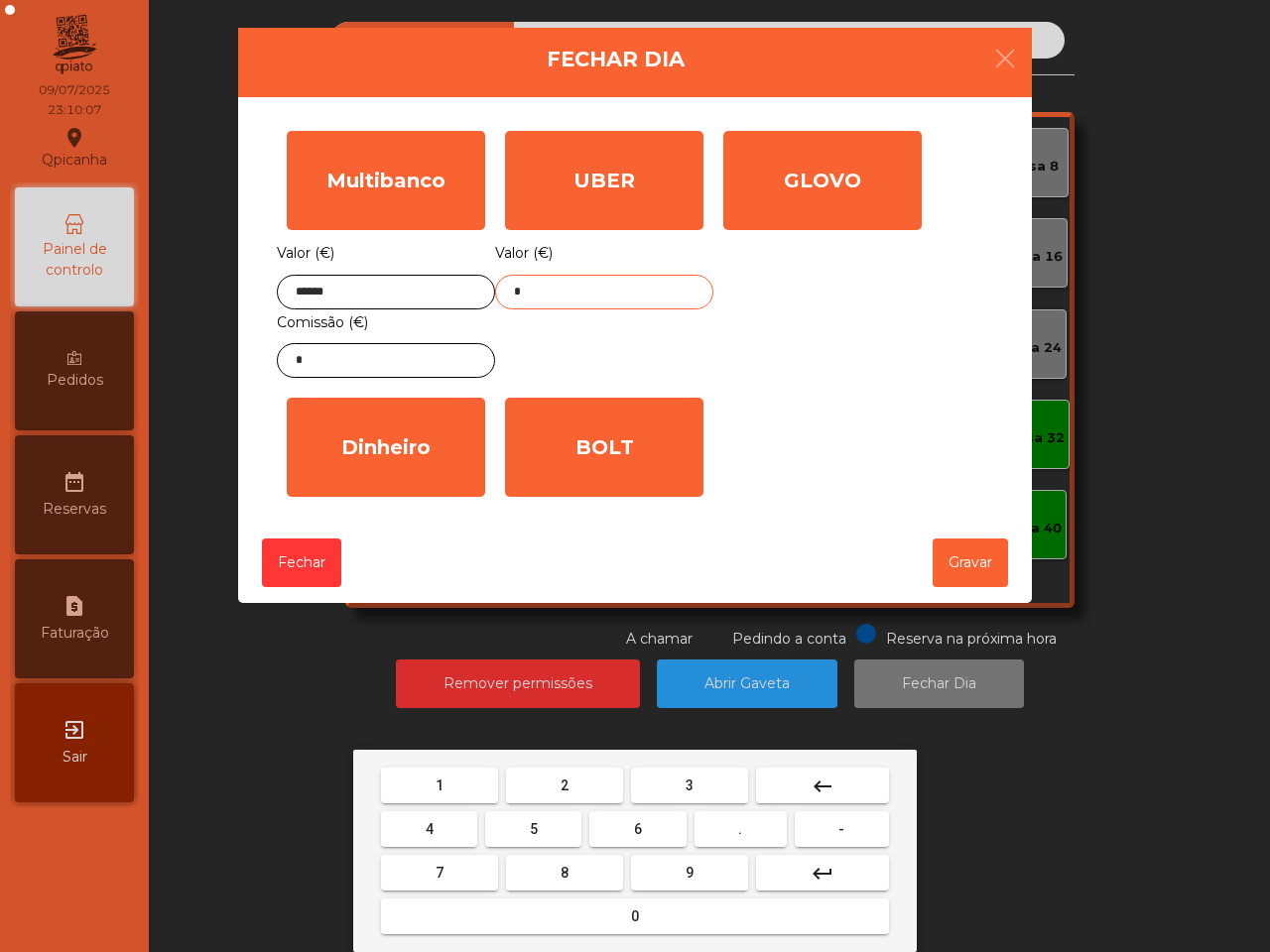 click on "6" at bounding box center (440, 785) 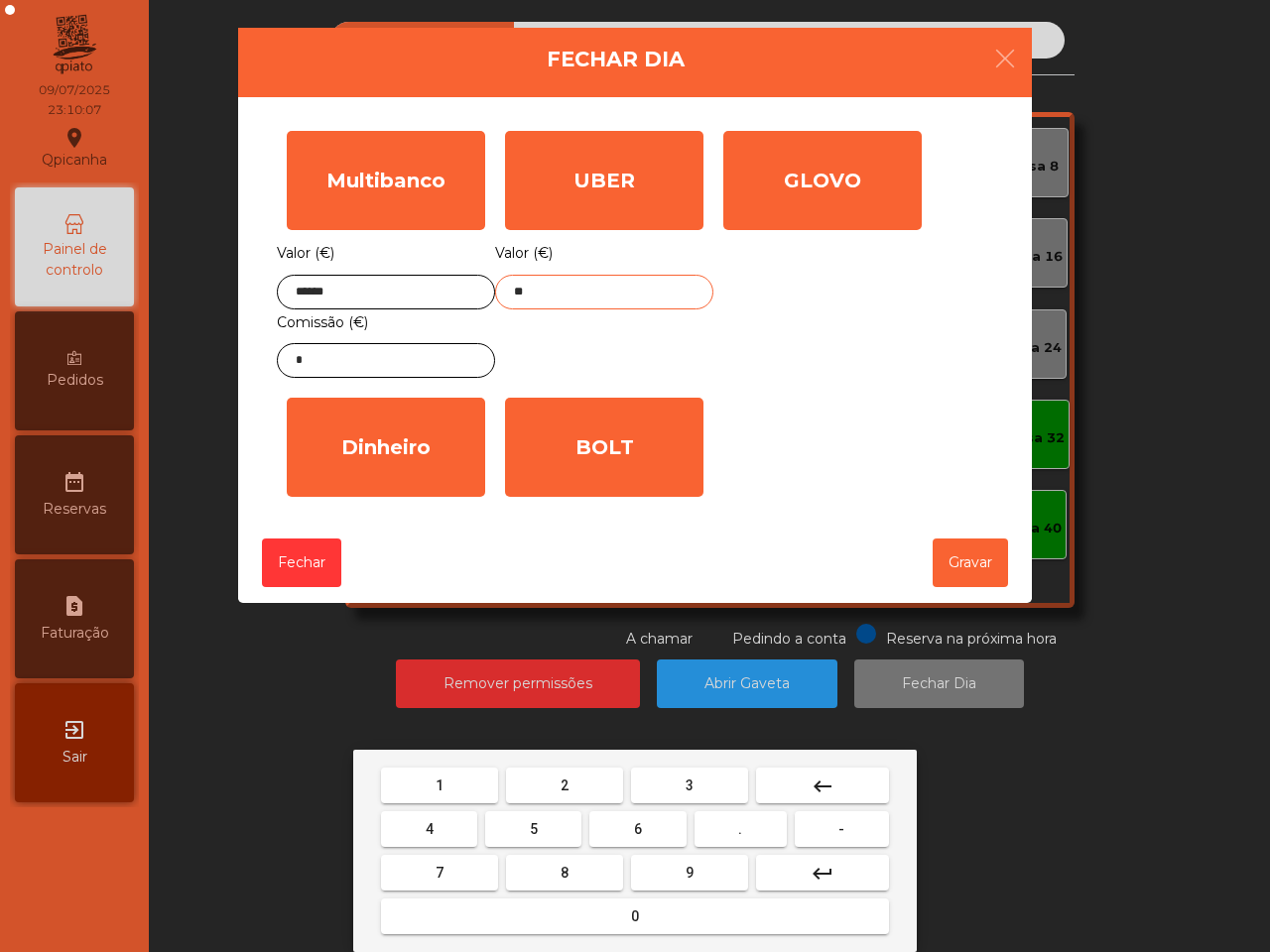 click on "." at bounding box center (440, 785) 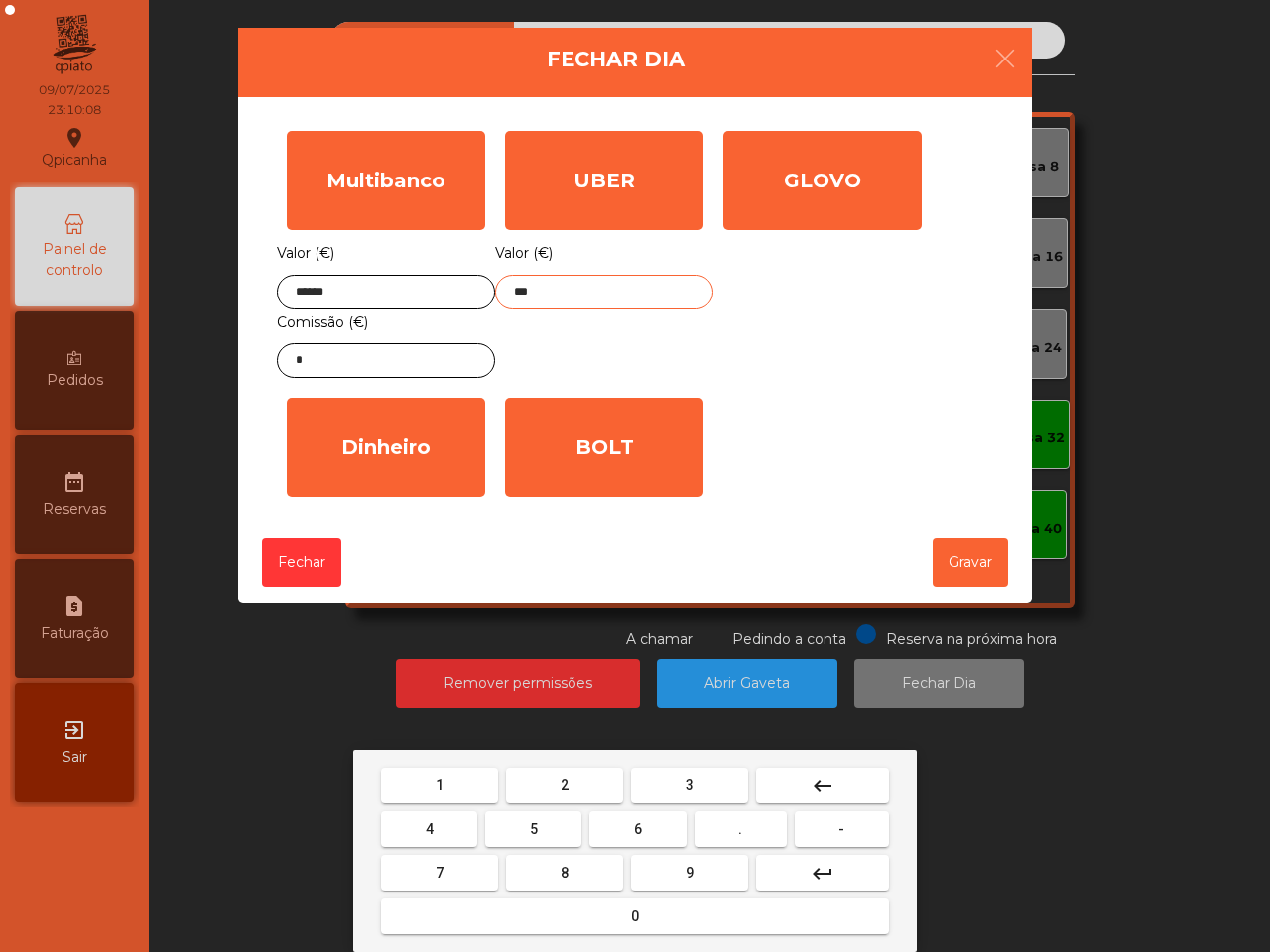 drag, startPoint x: 473, startPoint y: 868, endPoint x: 528, endPoint y: 876, distance: 55.578773 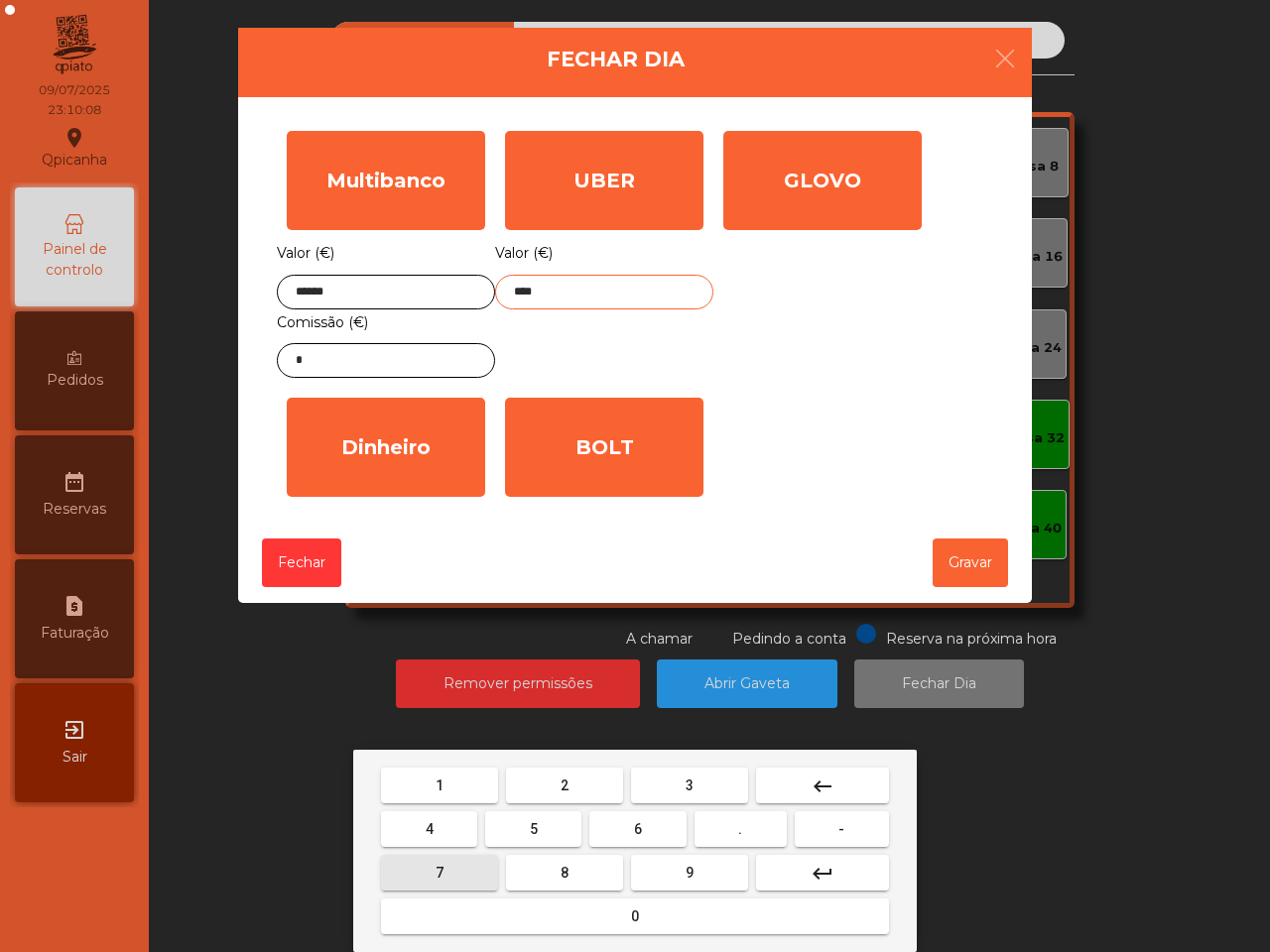 click on "8" at bounding box center (440, 785) 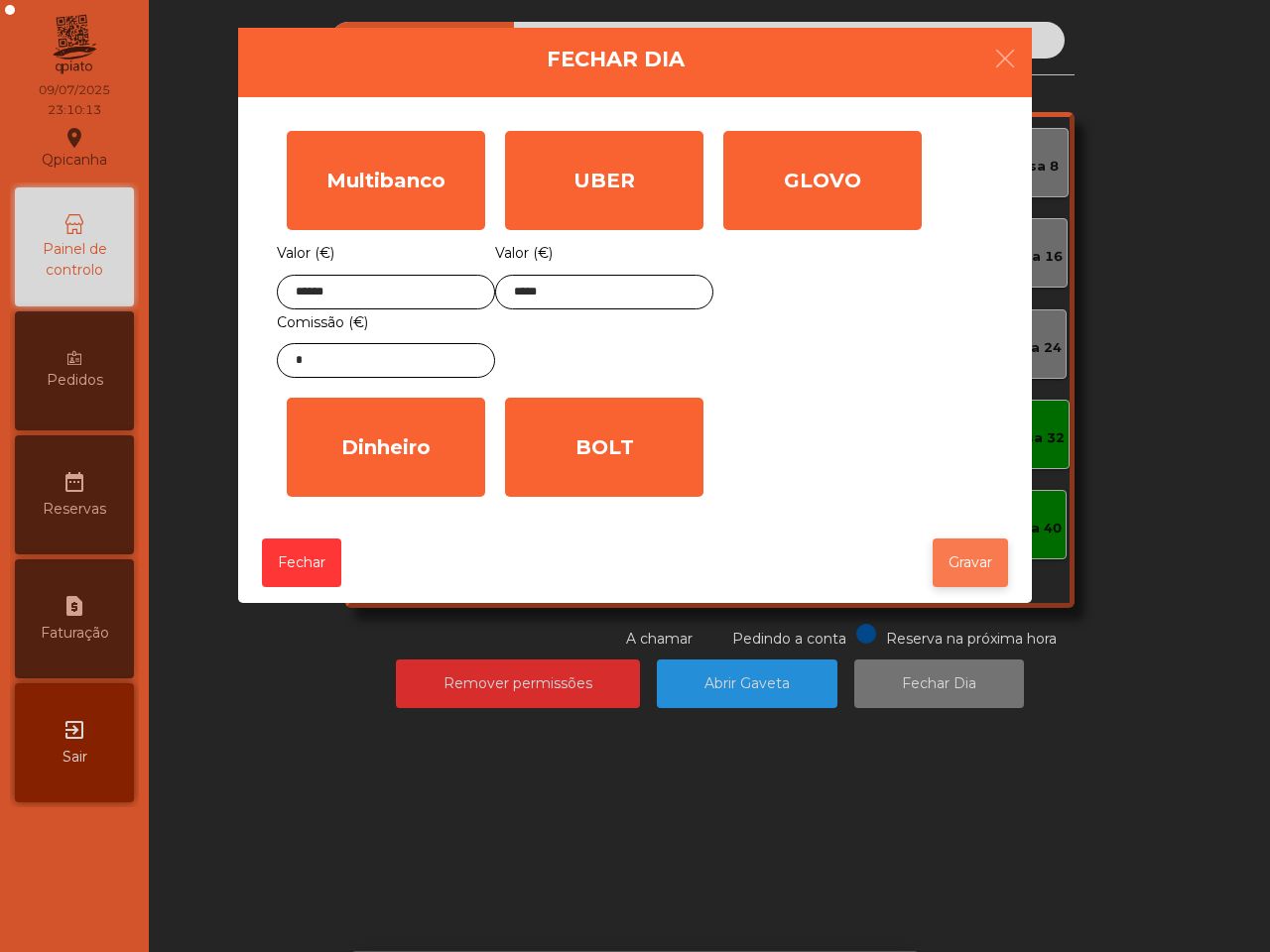 click on "Gravar" at bounding box center [970, 562] 